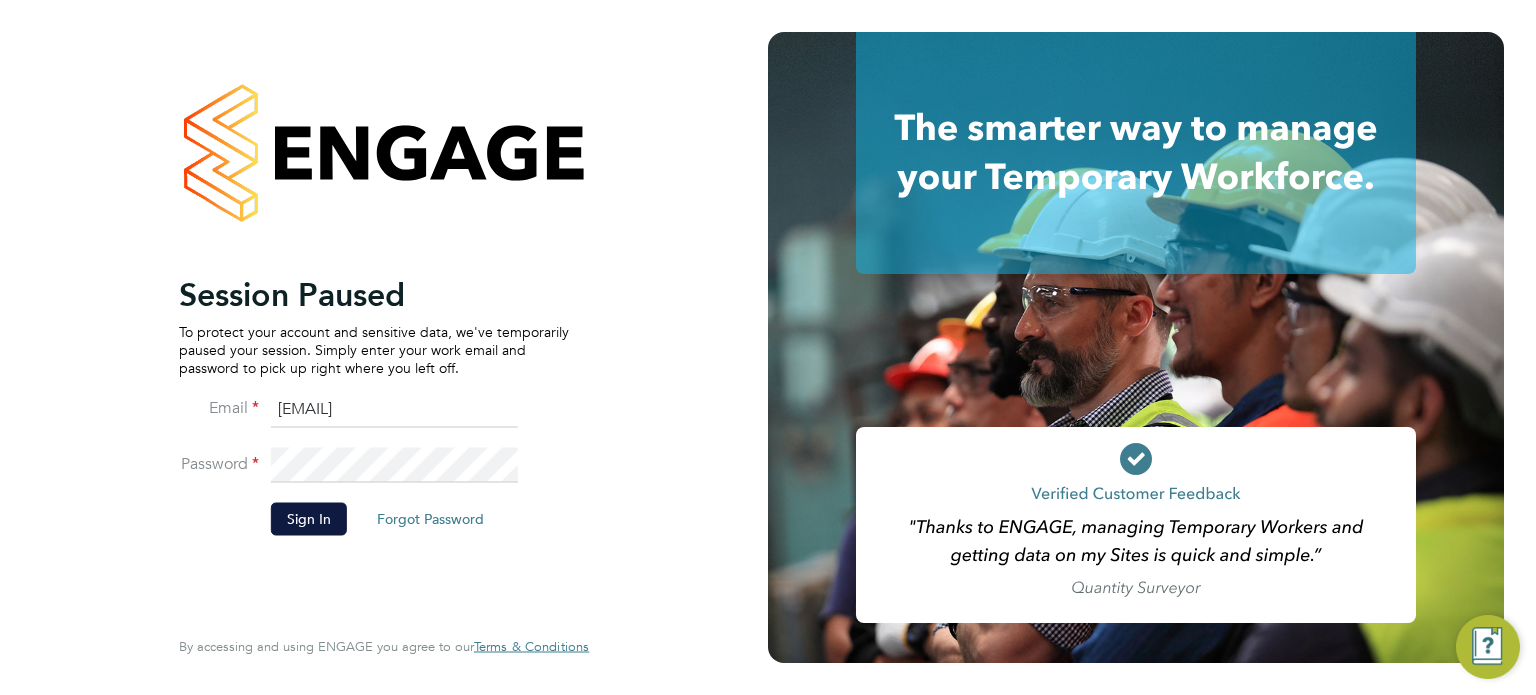 scroll, scrollTop: 0, scrollLeft: 0, axis: both 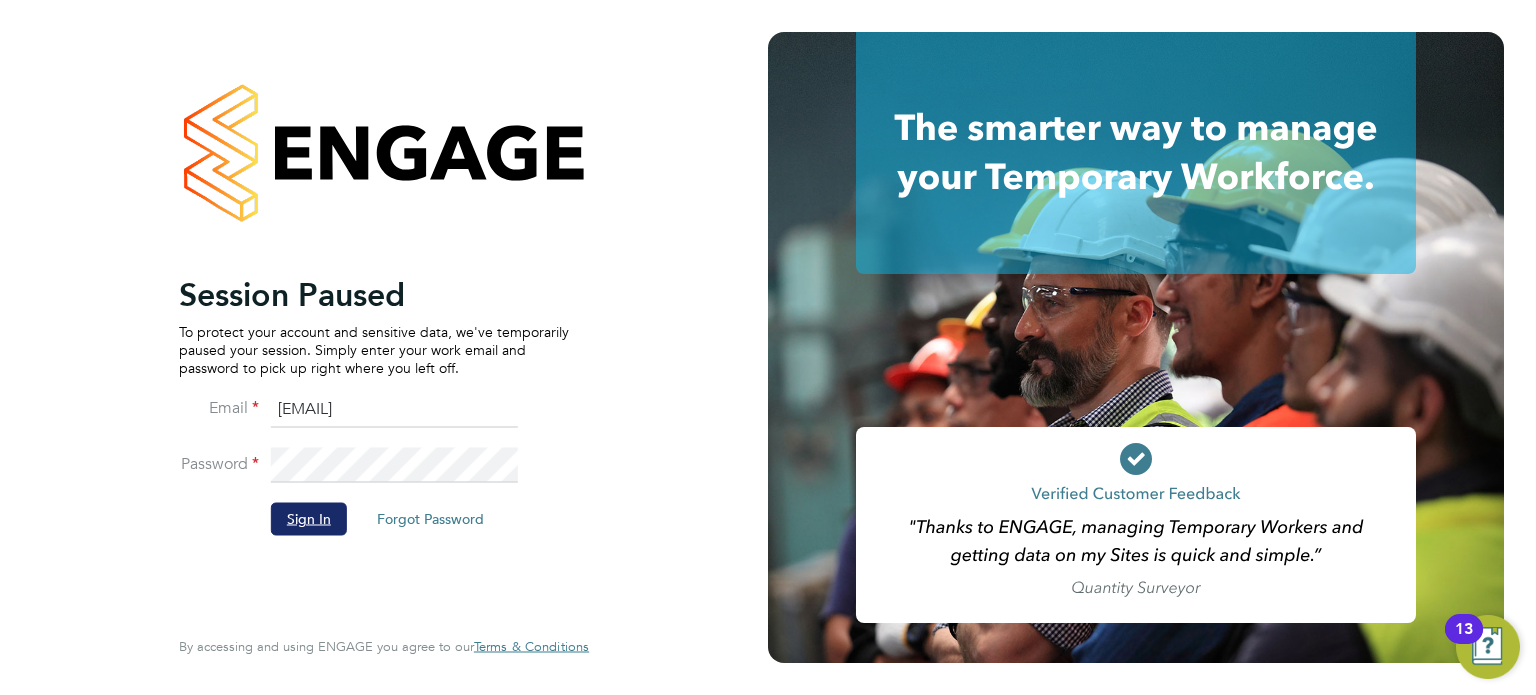 click on "Sign In" 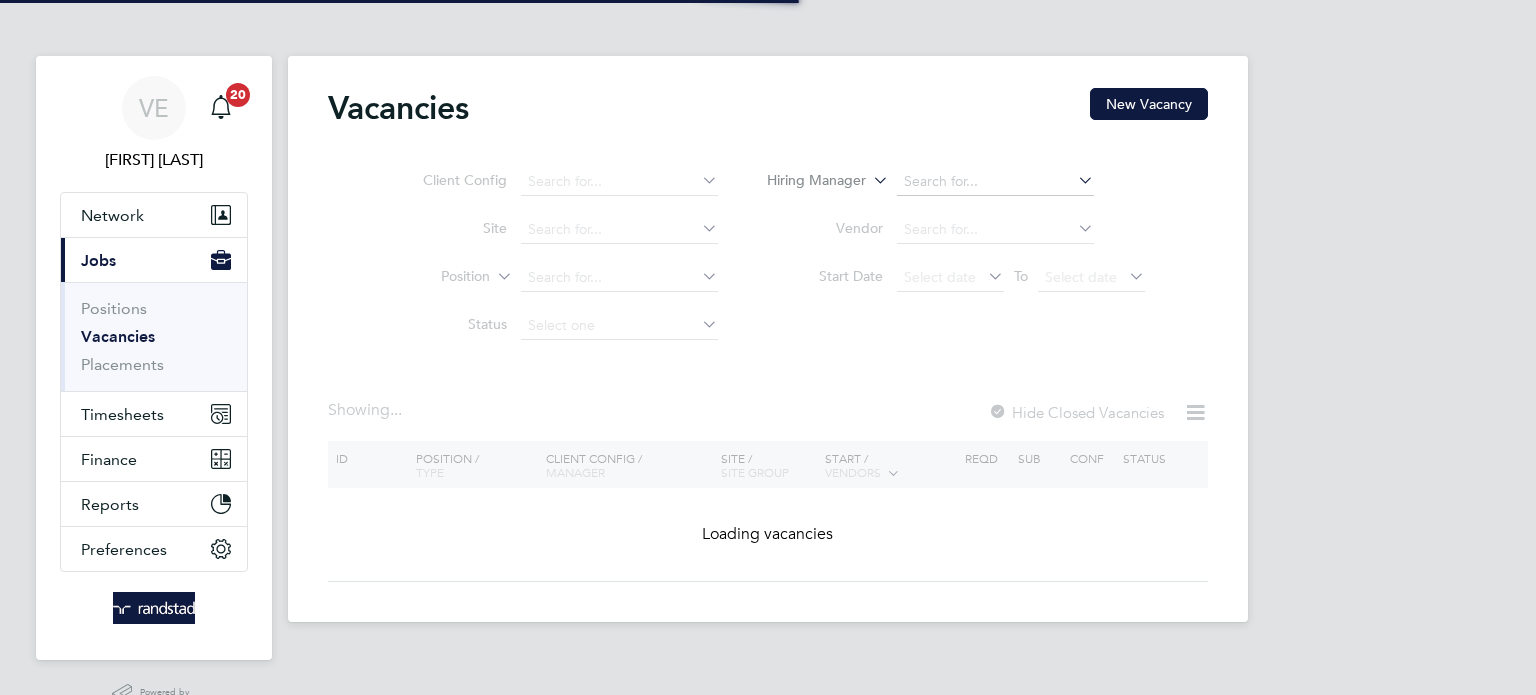type on "Milestone Park, Burwell" 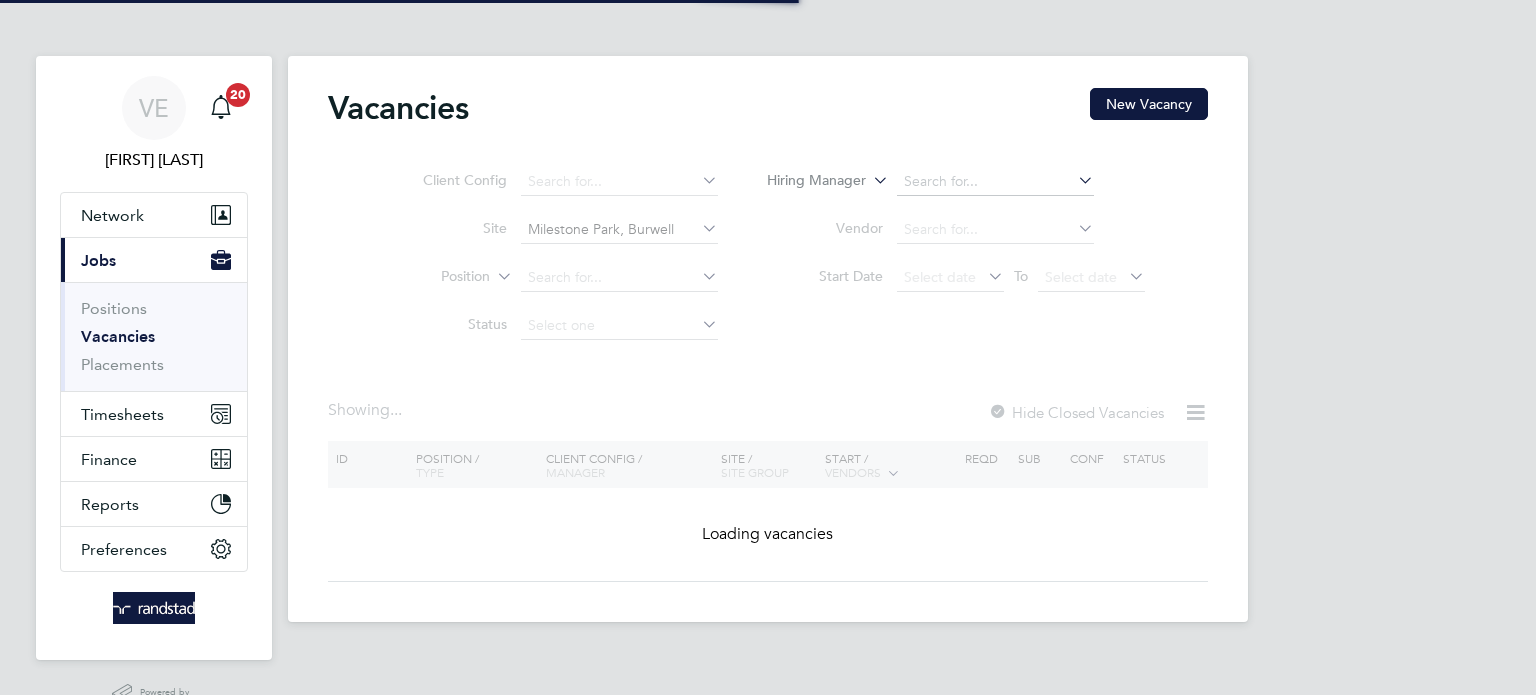 scroll, scrollTop: 0, scrollLeft: 0, axis: both 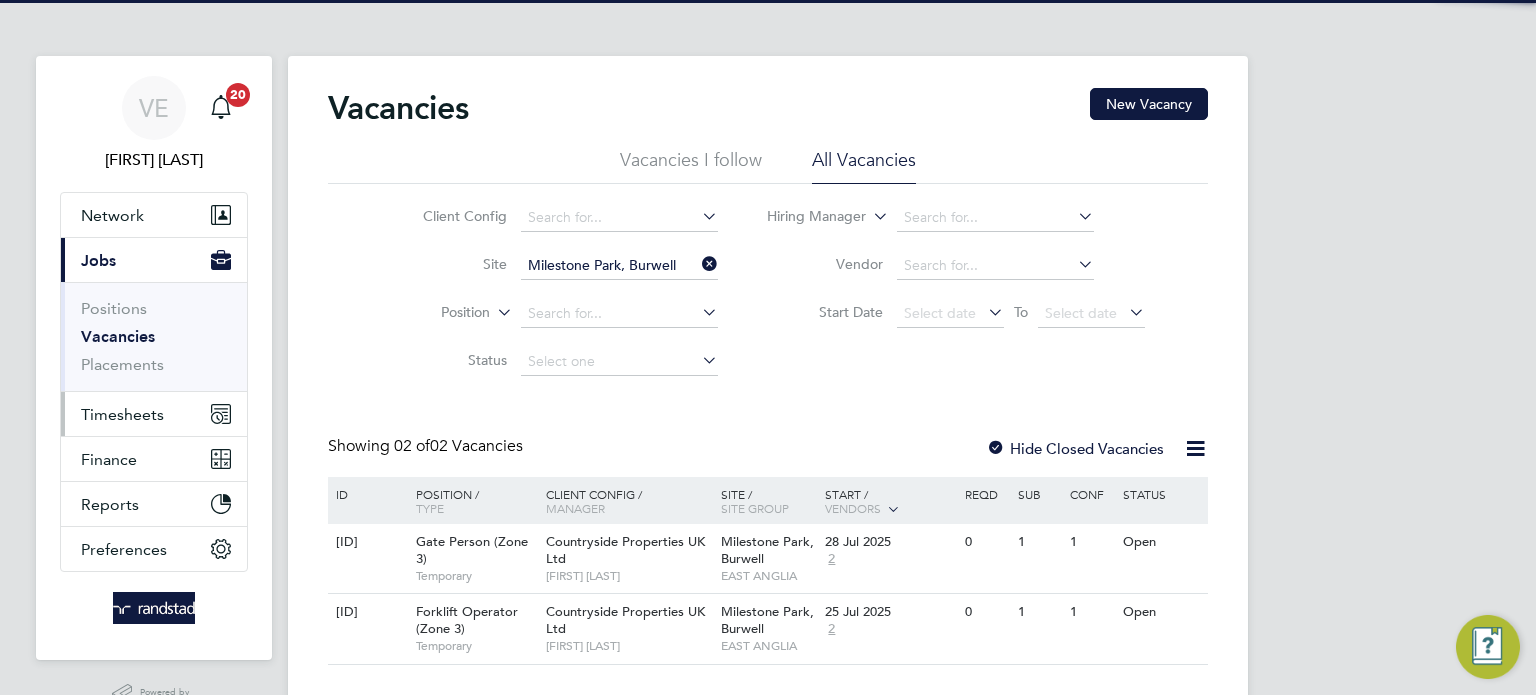 click on "Timesheets" at bounding box center (122, 414) 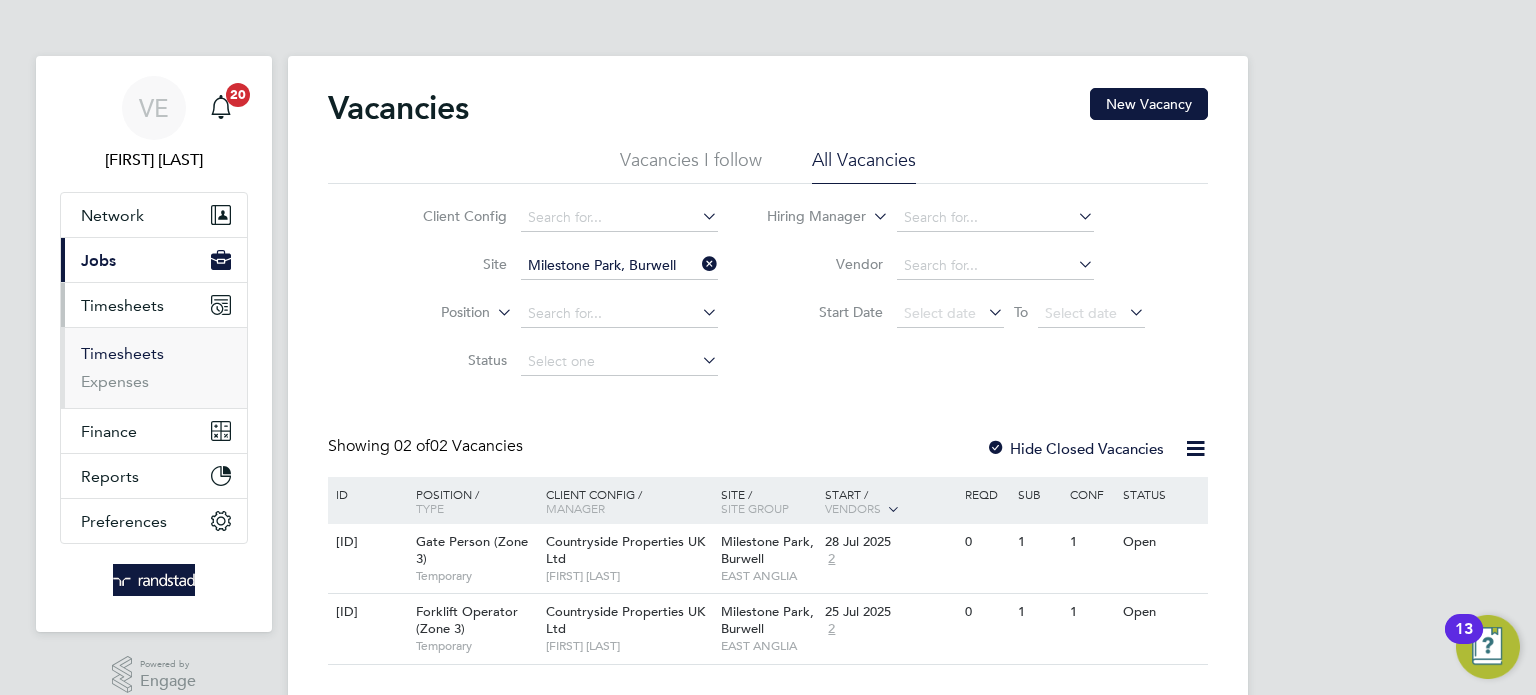 click on "Timesheets" at bounding box center (122, 353) 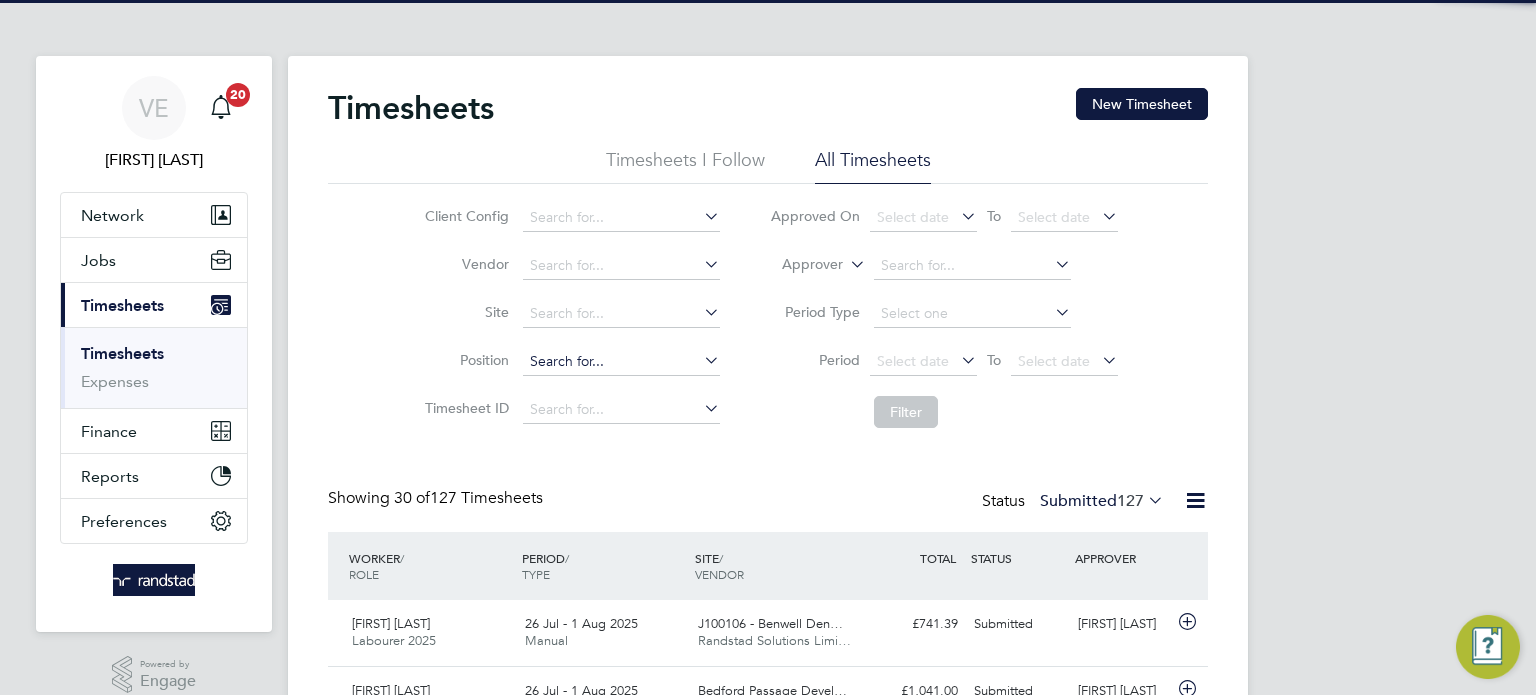 scroll, scrollTop: 9, scrollLeft: 10, axis: both 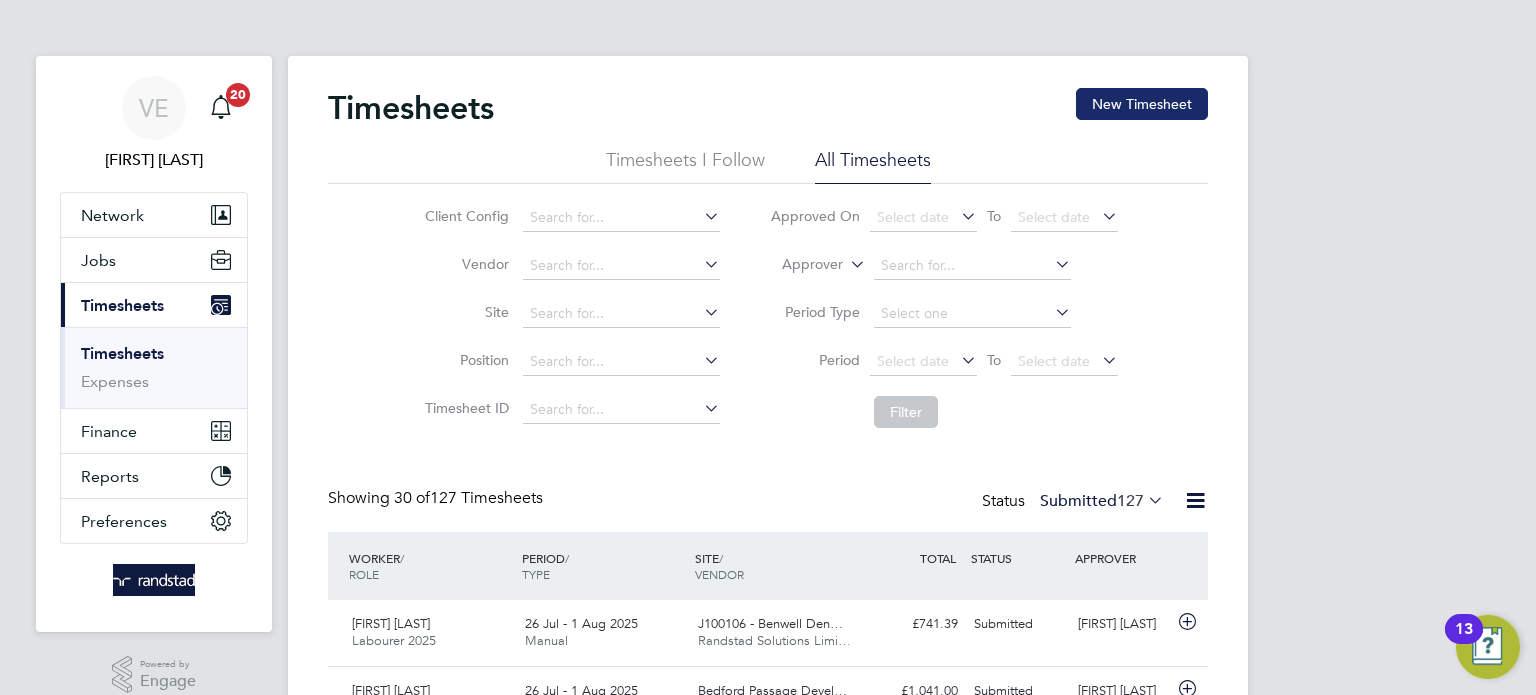 click on "New Timesheet" 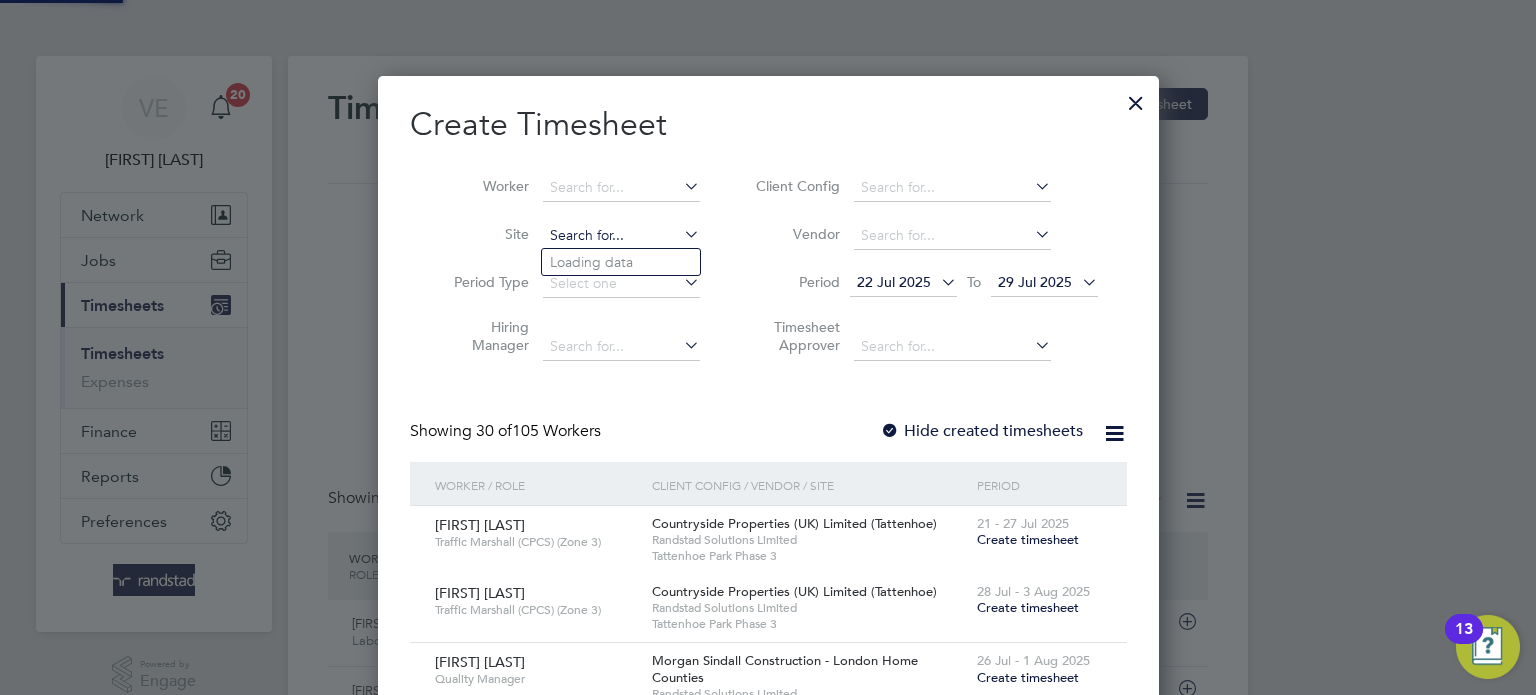 click at bounding box center (621, 236) 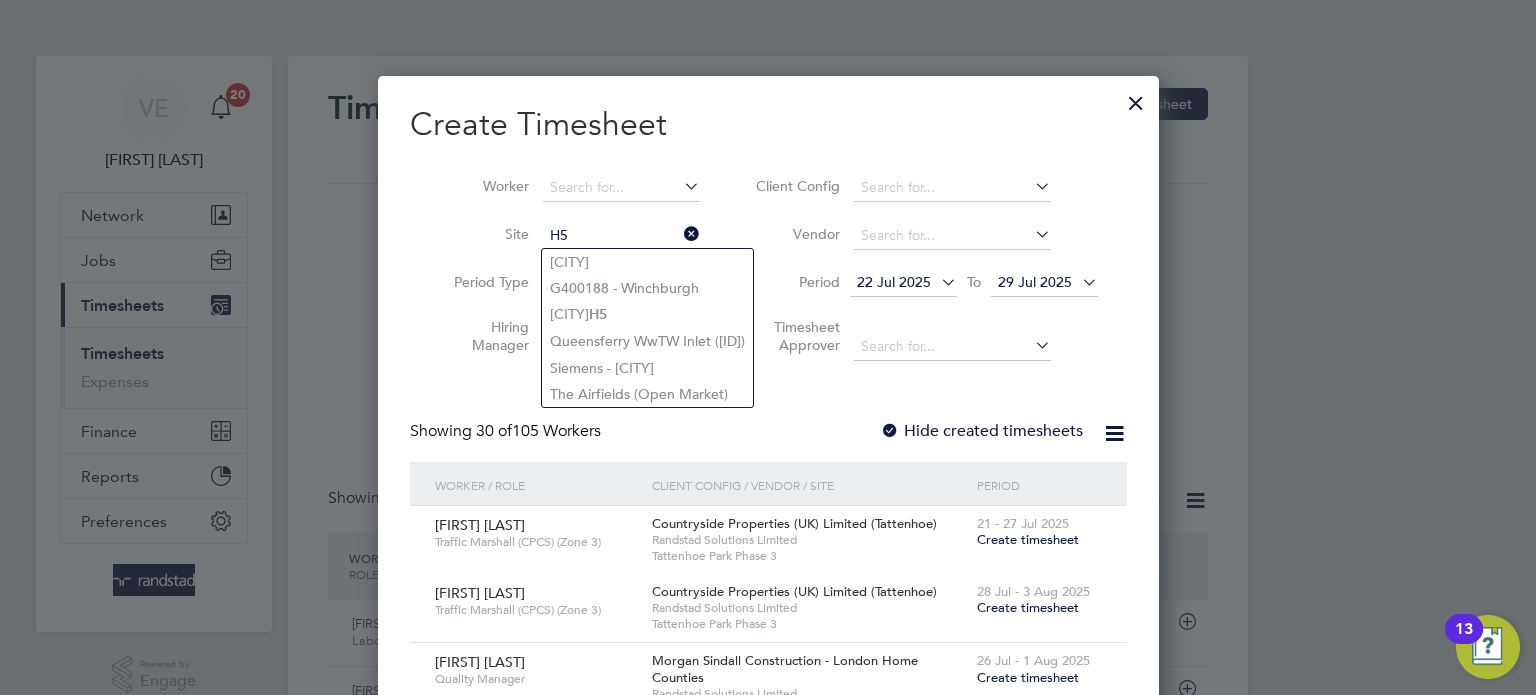 type on "[POSTAL_CODE]" 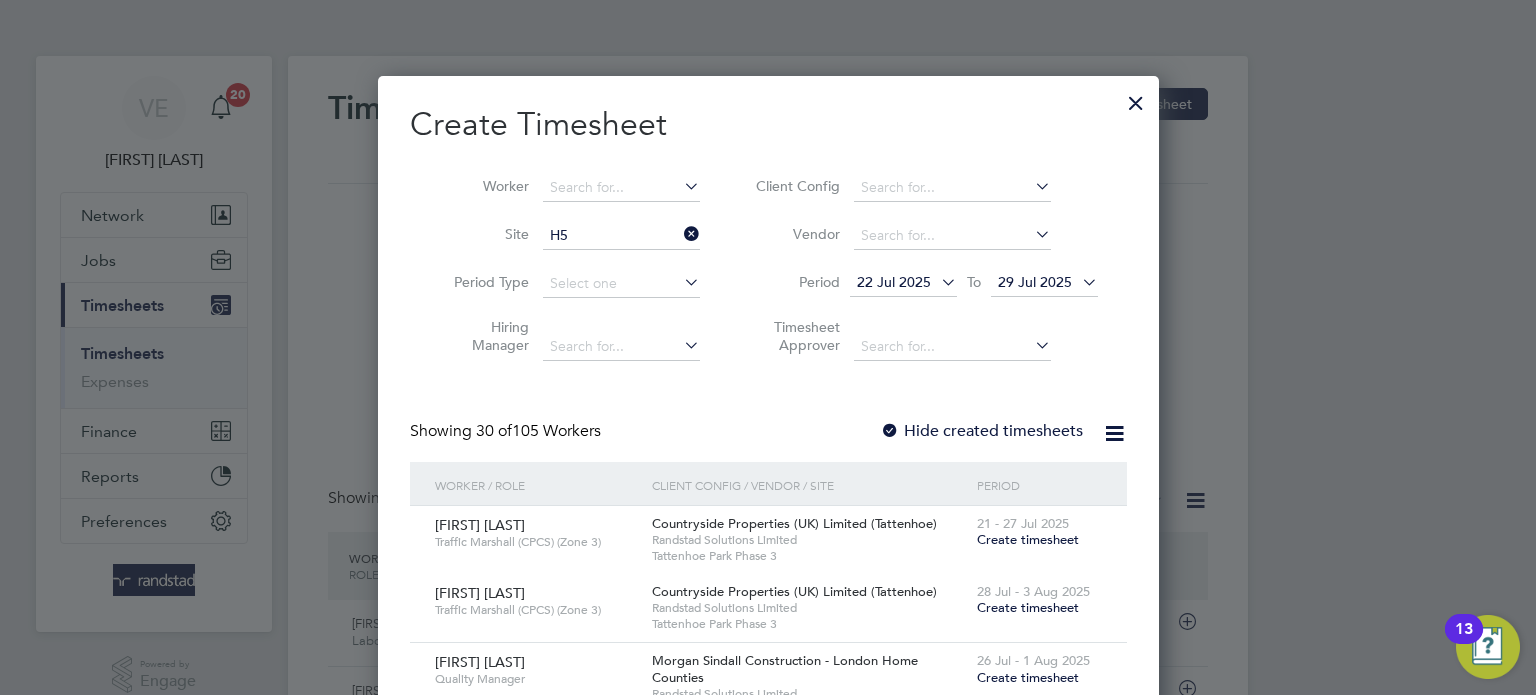 click at bounding box center [1136, 98] 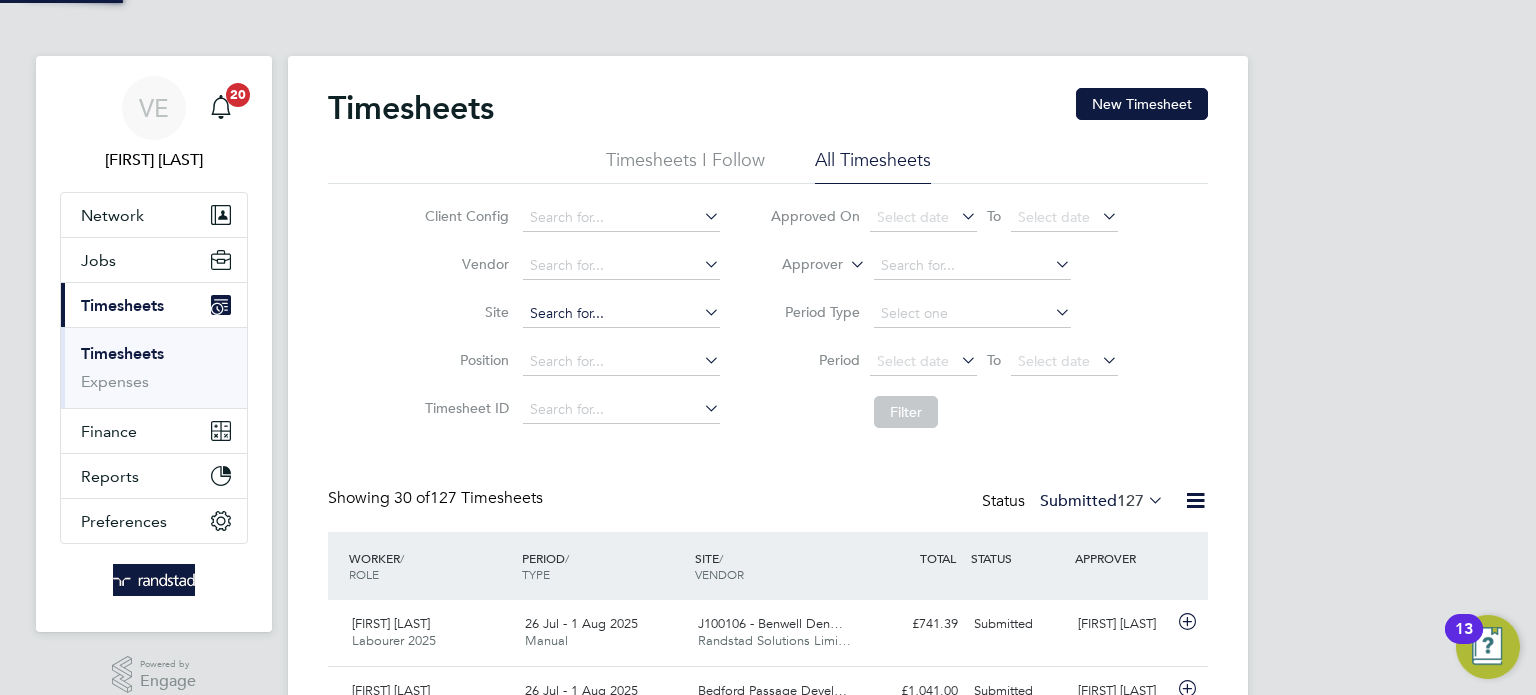 click 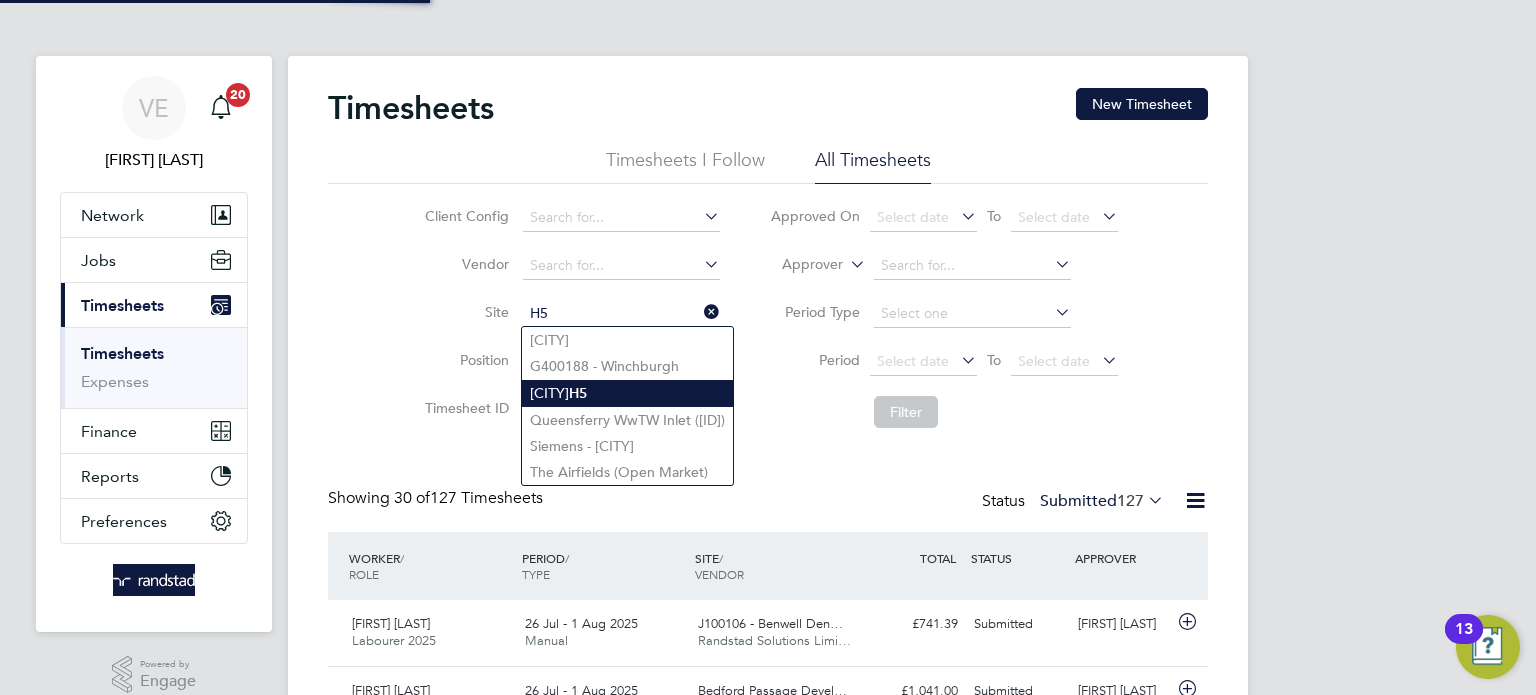 click on "[CITY] [POSTAL_CODE]" 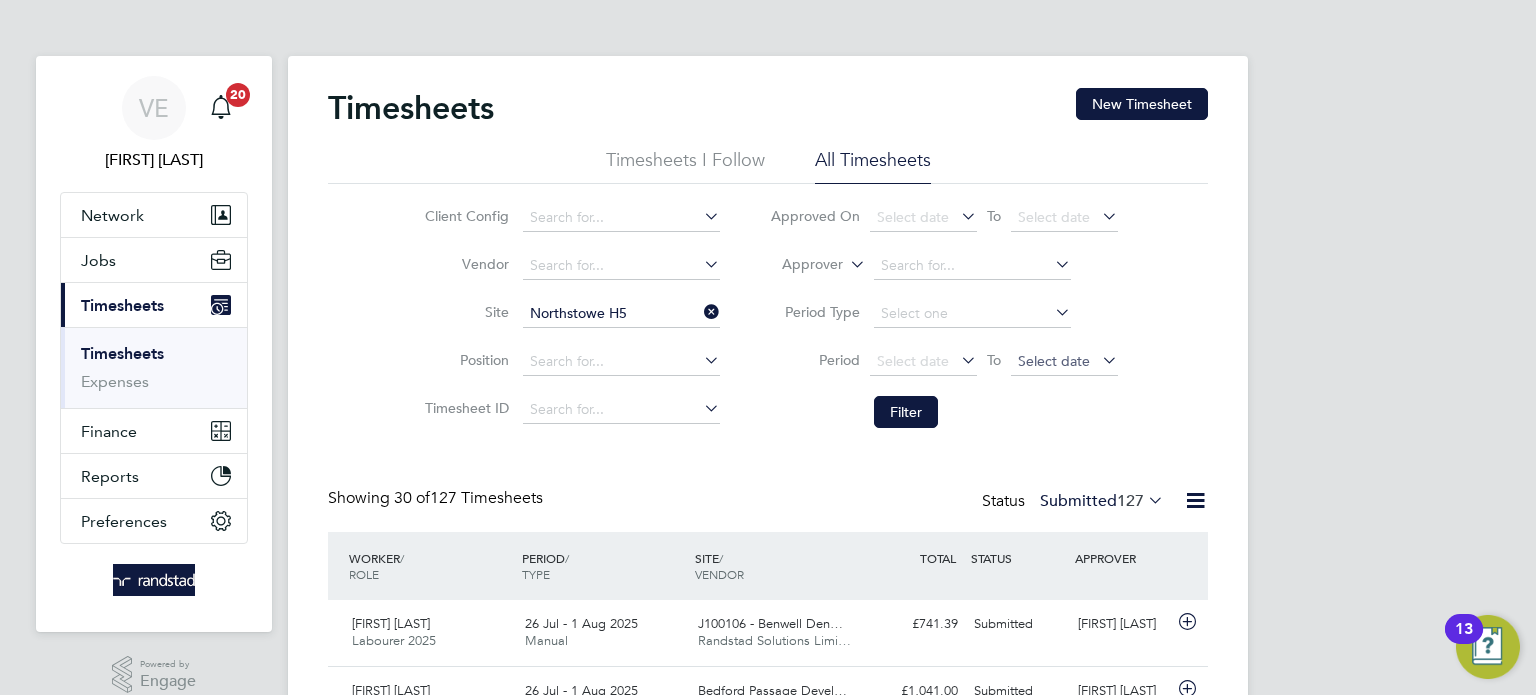 click on "Select date" 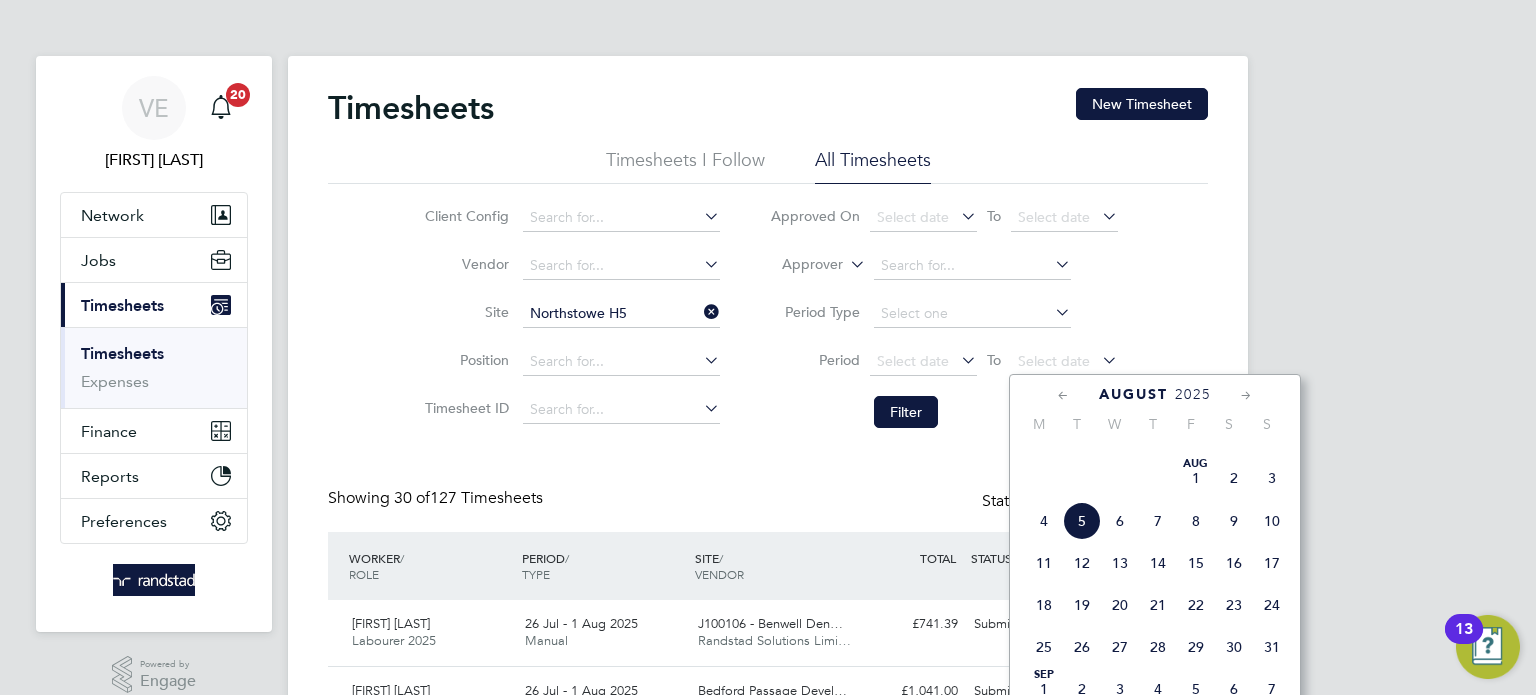 click on "3" 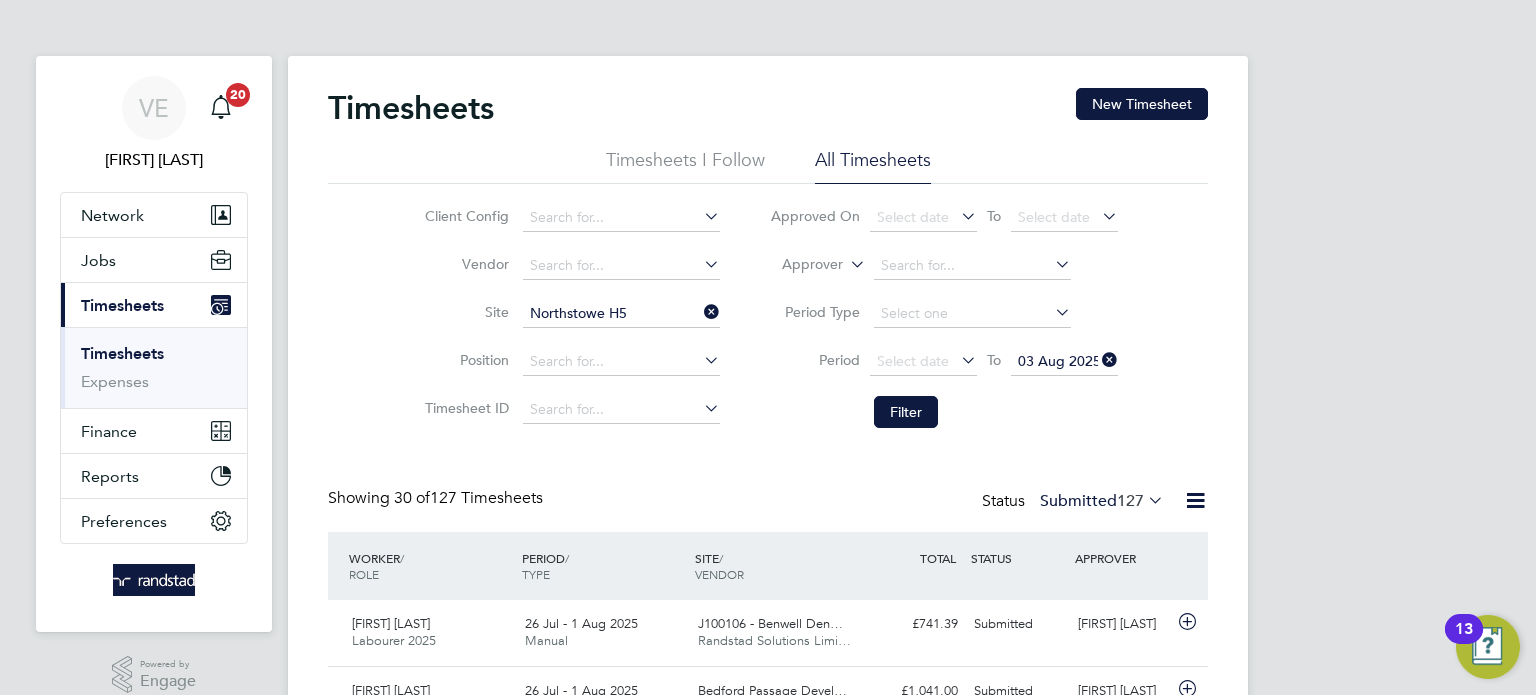 drag, startPoint x: 944, startPoint y: 373, endPoint x: 963, endPoint y: 398, distance: 31.400637 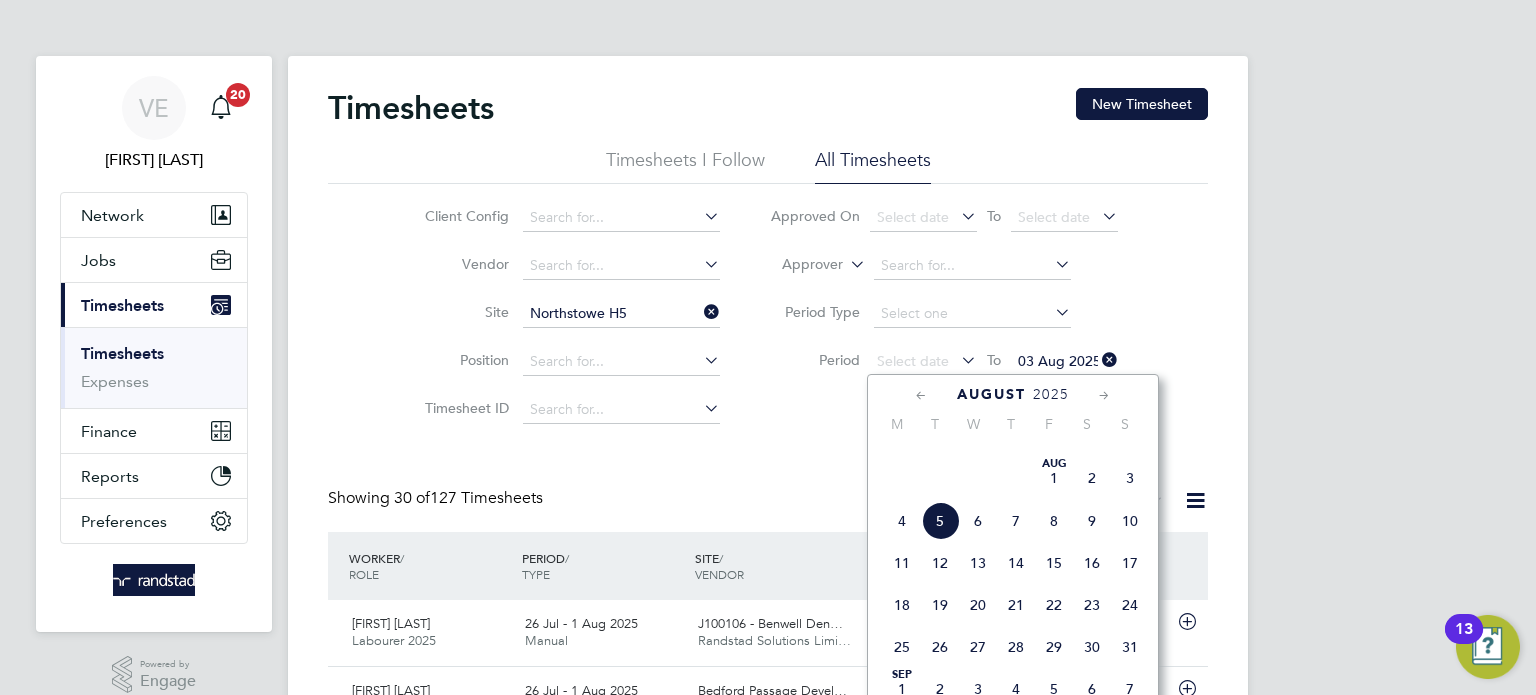 click on "28" 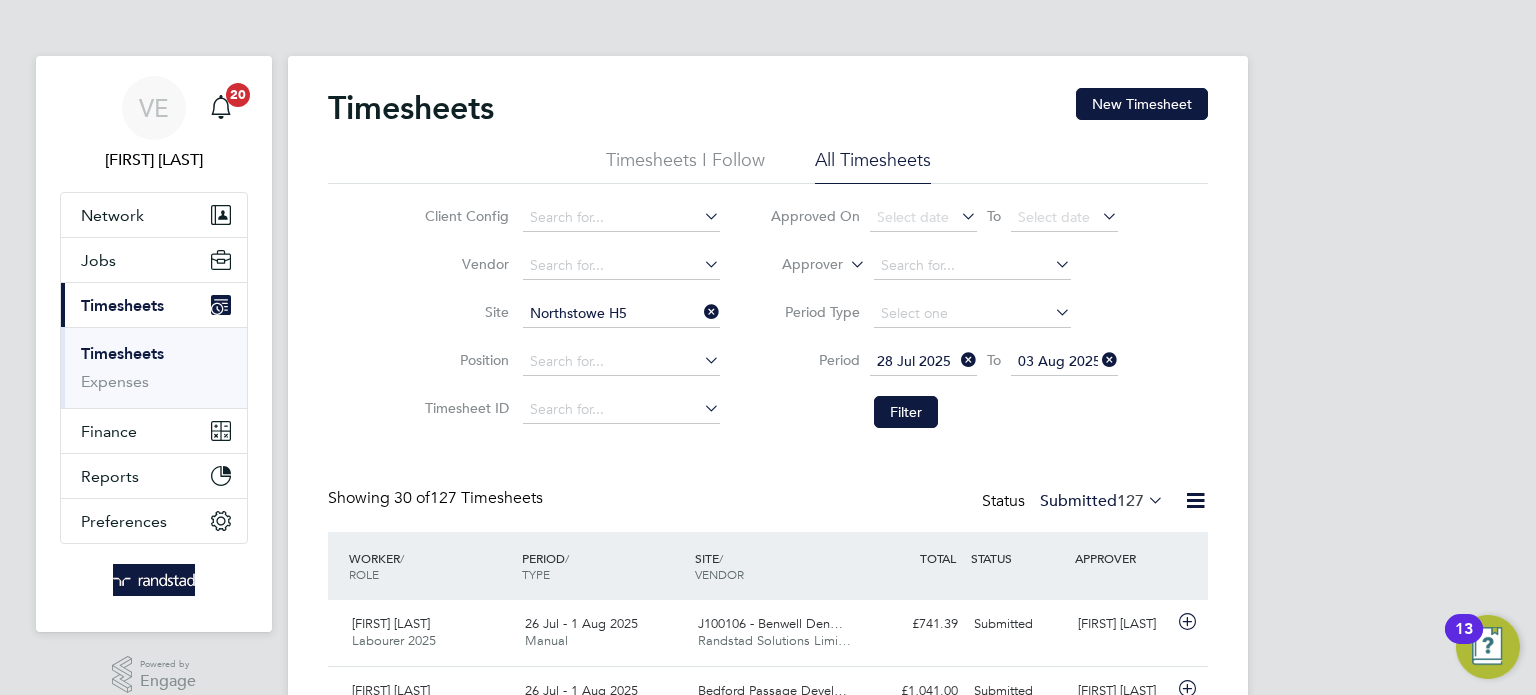 click on "Filter" 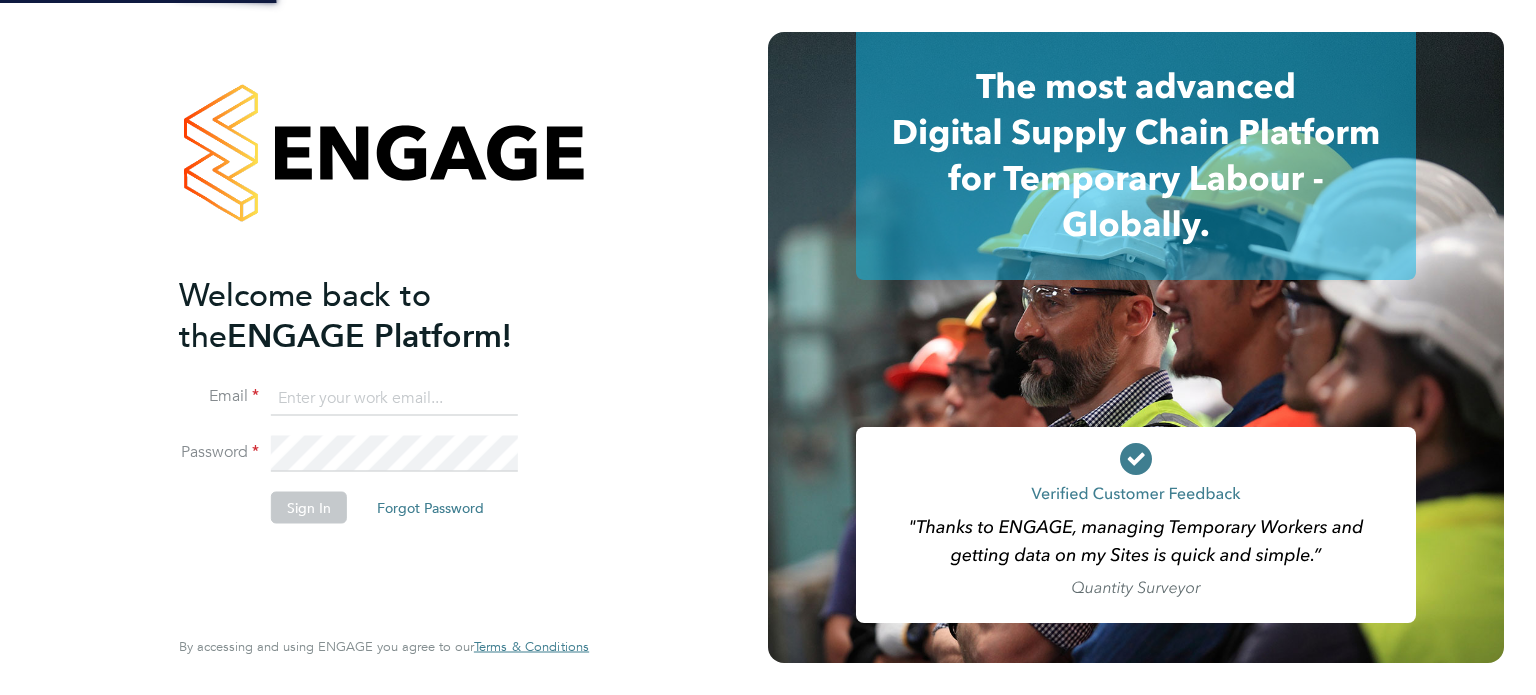 scroll, scrollTop: 0, scrollLeft: 0, axis: both 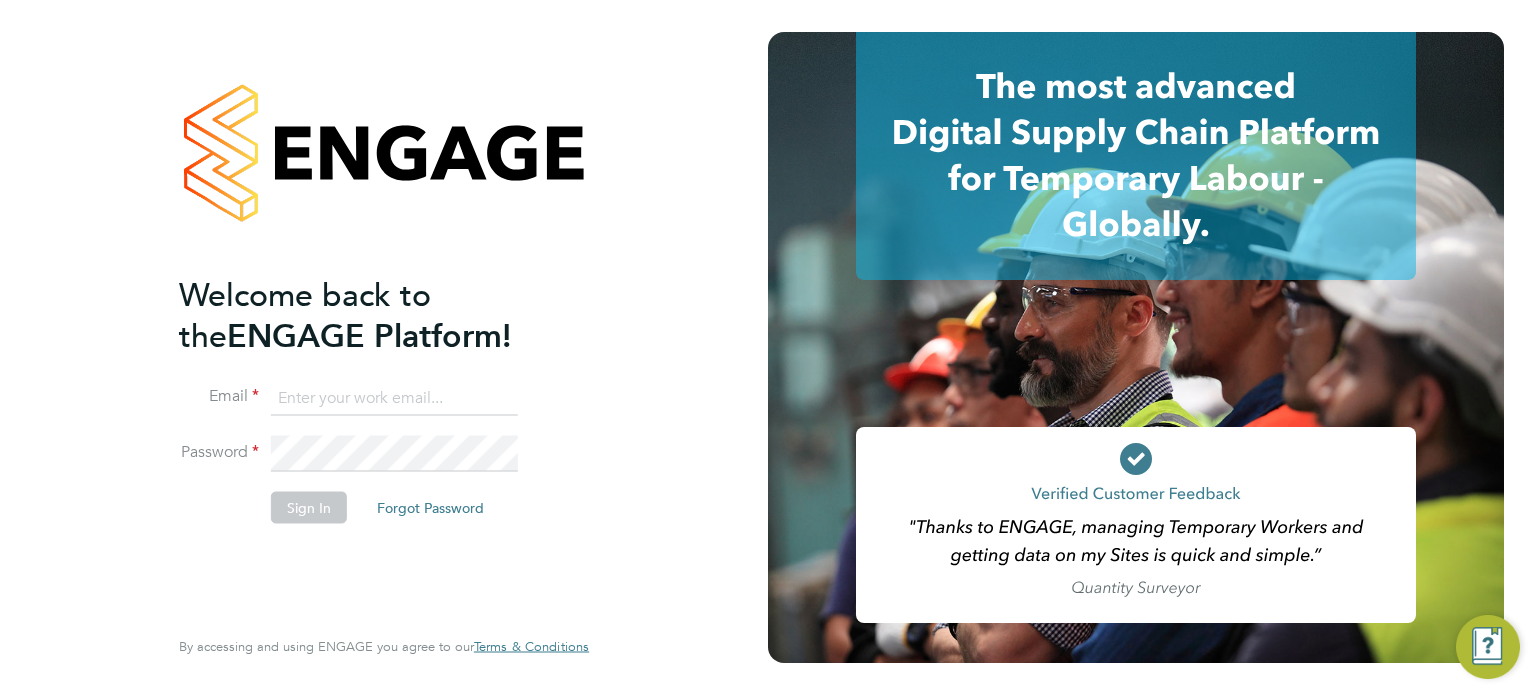 type on "vicky.egan@randstadcpe.com" 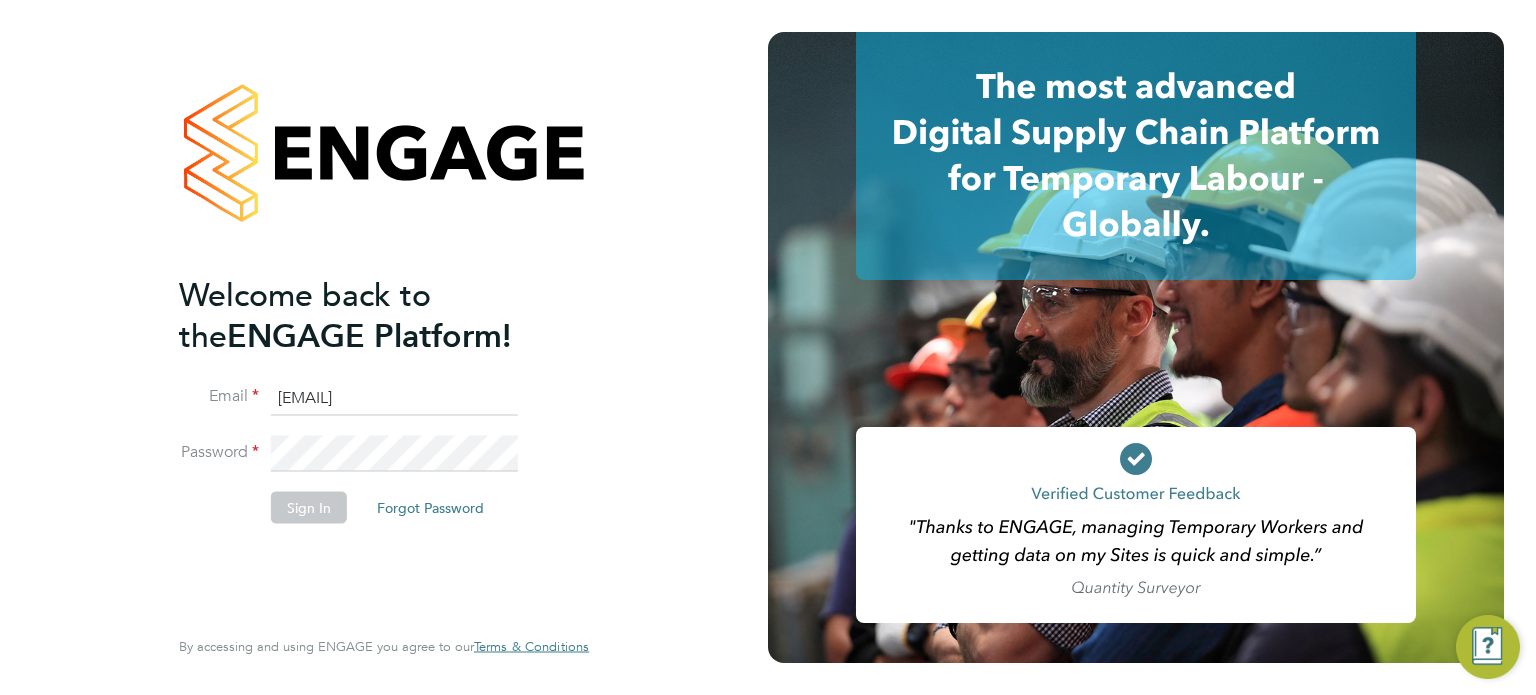 click on "Sign In" 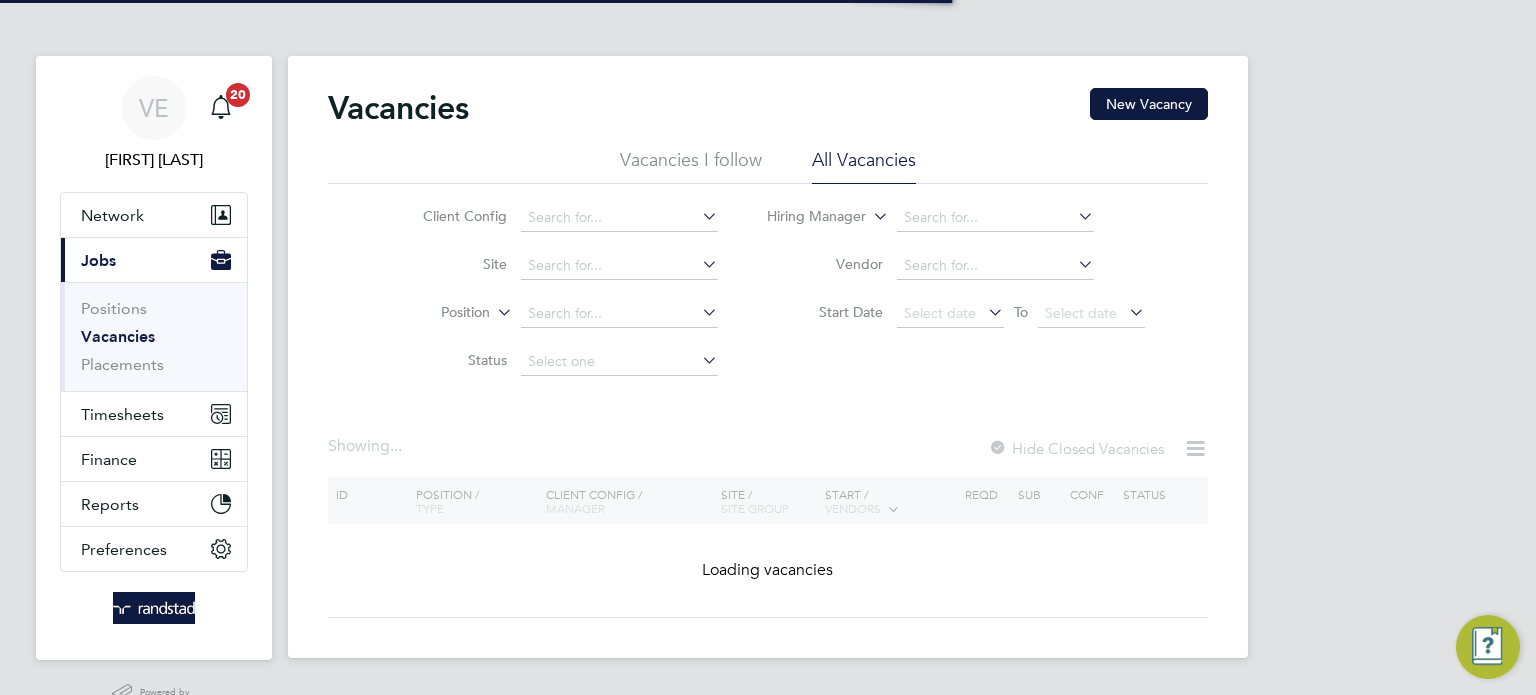 scroll, scrollTop: 0, scrollLeft: 0, axis: both 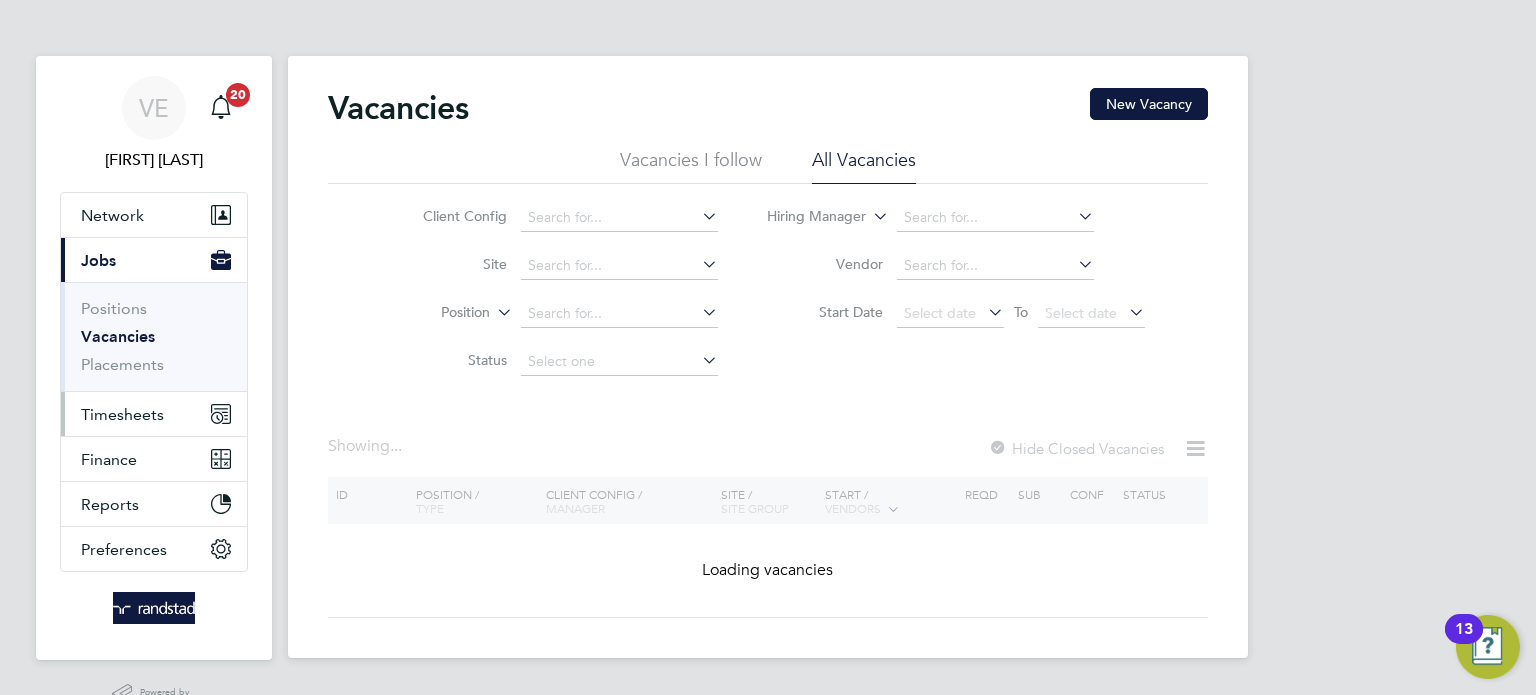 click on "Timesheets" at bounding box center [154, 414] 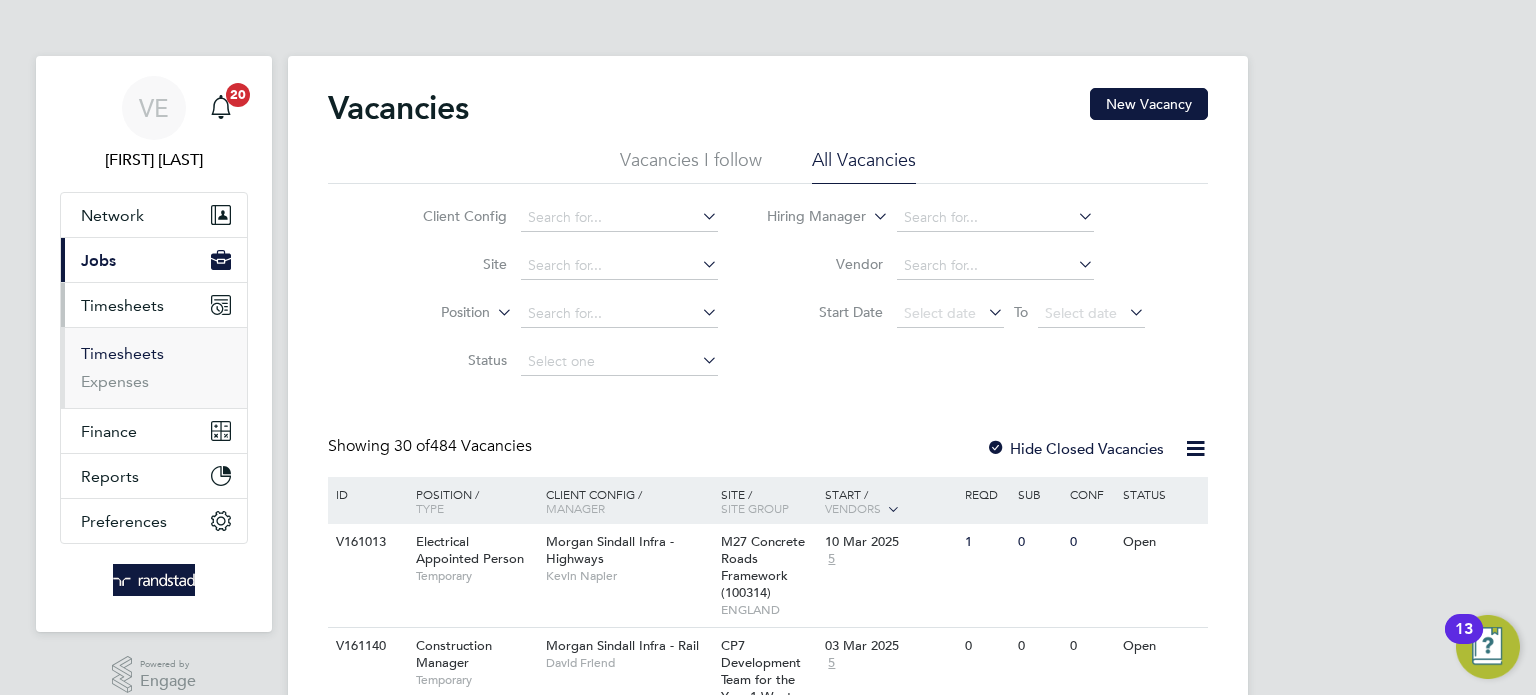 click on "Timesheets" at bounding box center [122, 353] 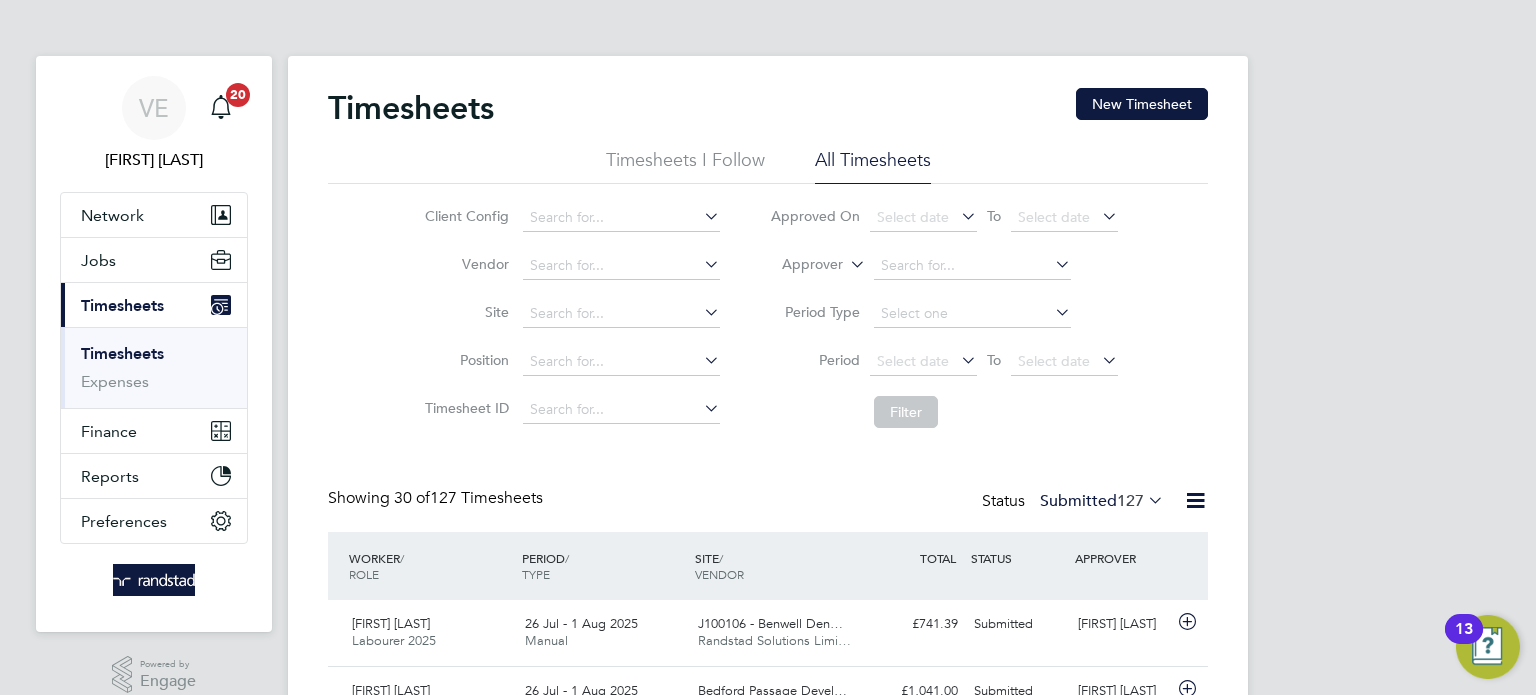 scroll, scrollTop: 9, scrollLeft: 10, axis: both 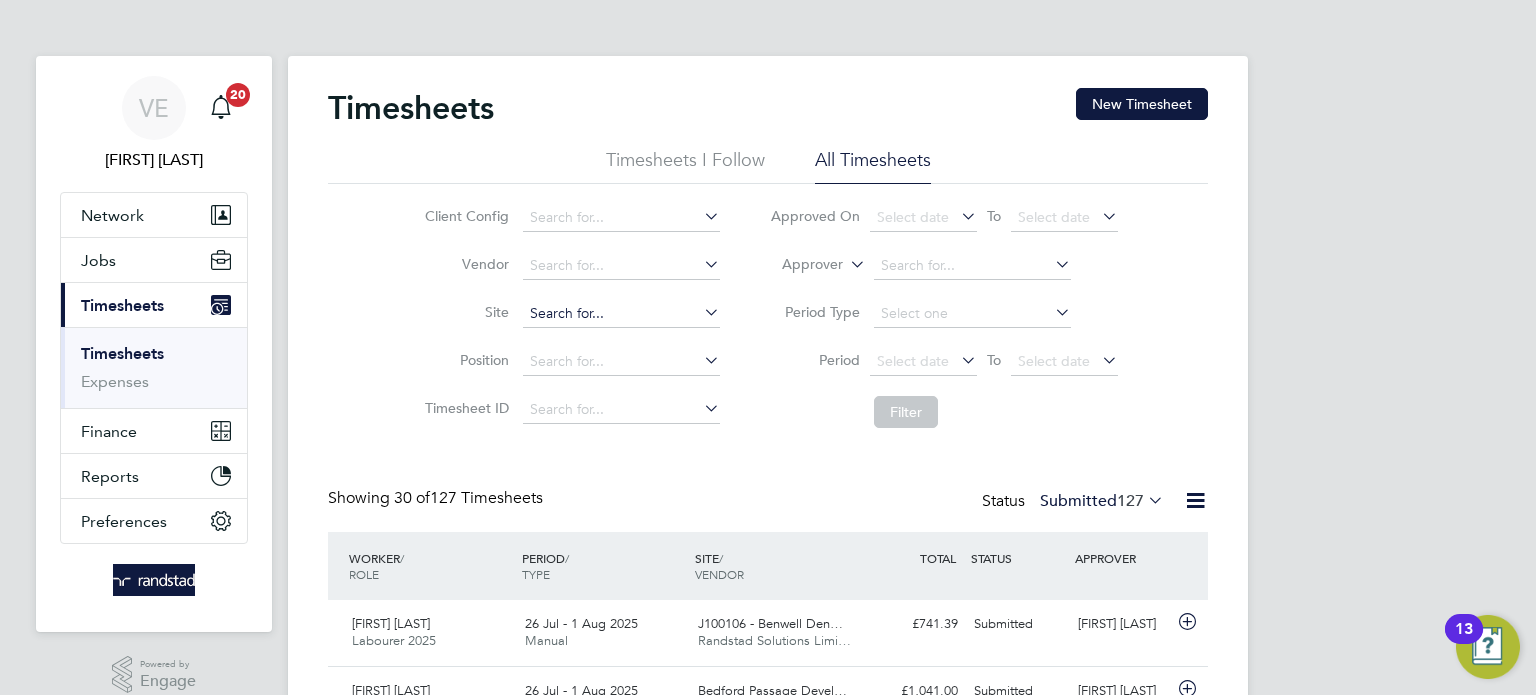 click 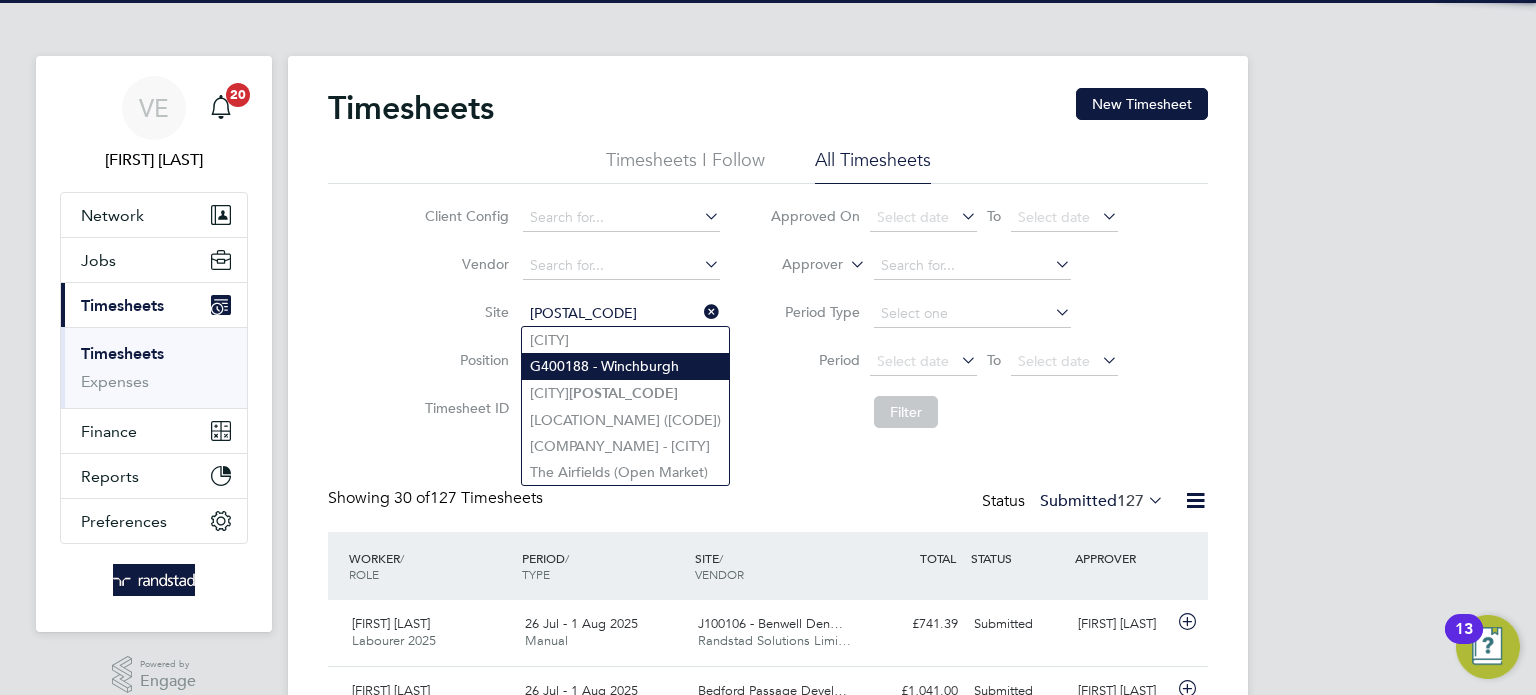 type on "[POSTAL_CODE]" 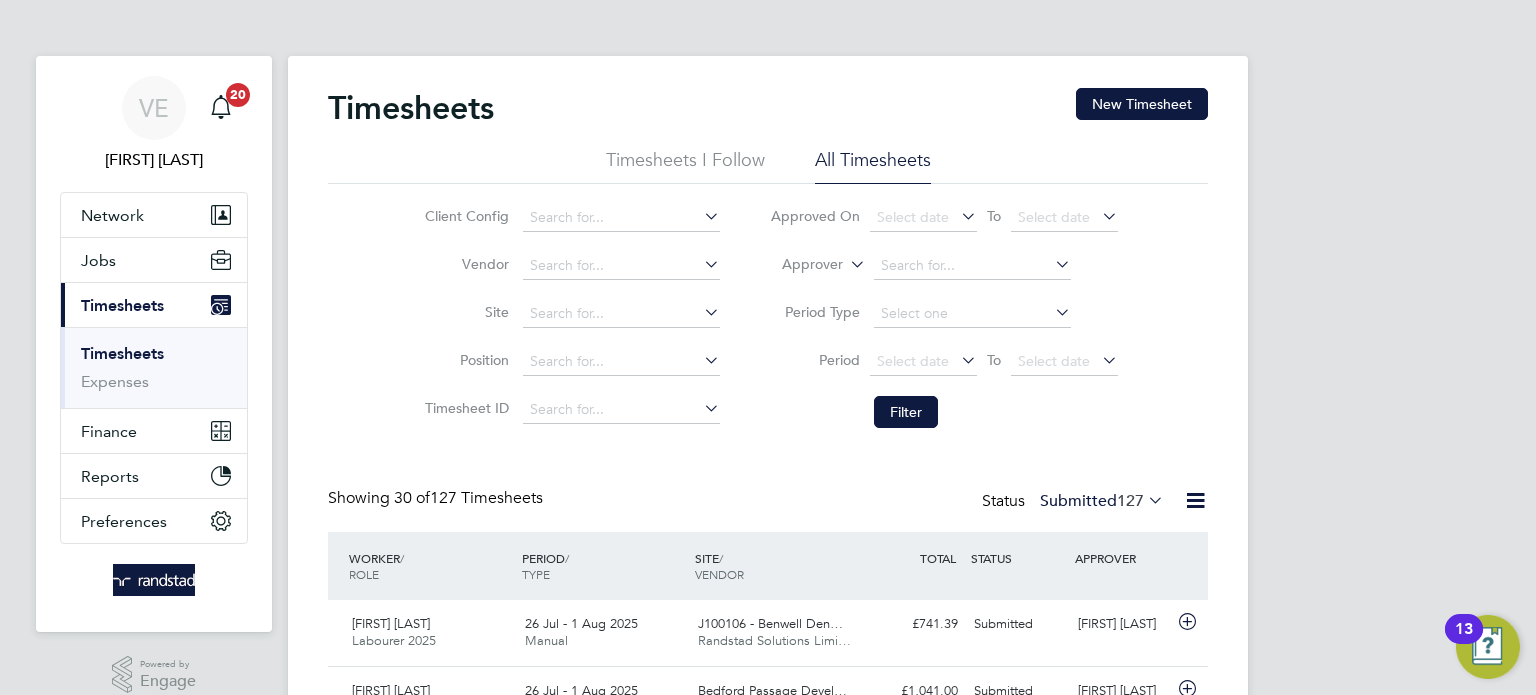 drag, startPoint x: 673, startPoint y: 373, endPoint x: 658, endPoint y: 343, distance: 33.54102 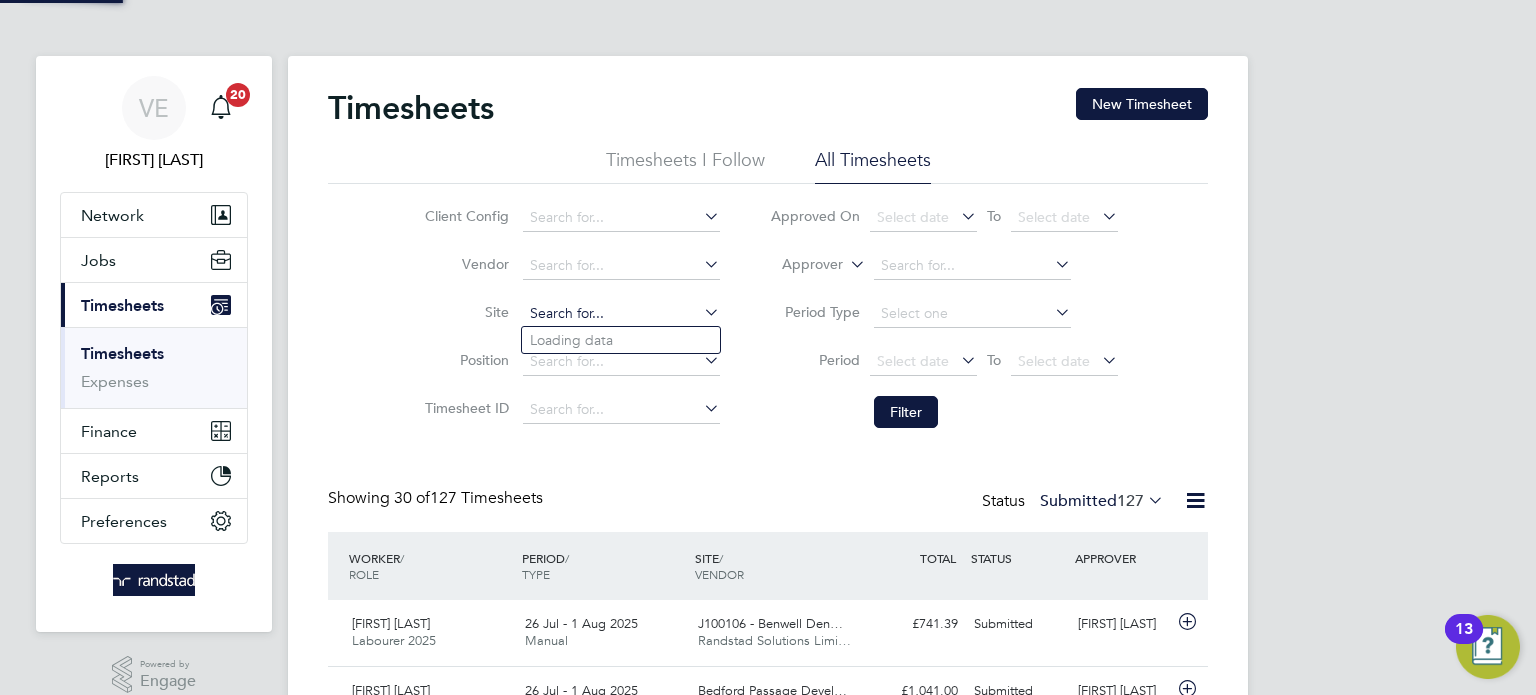 click 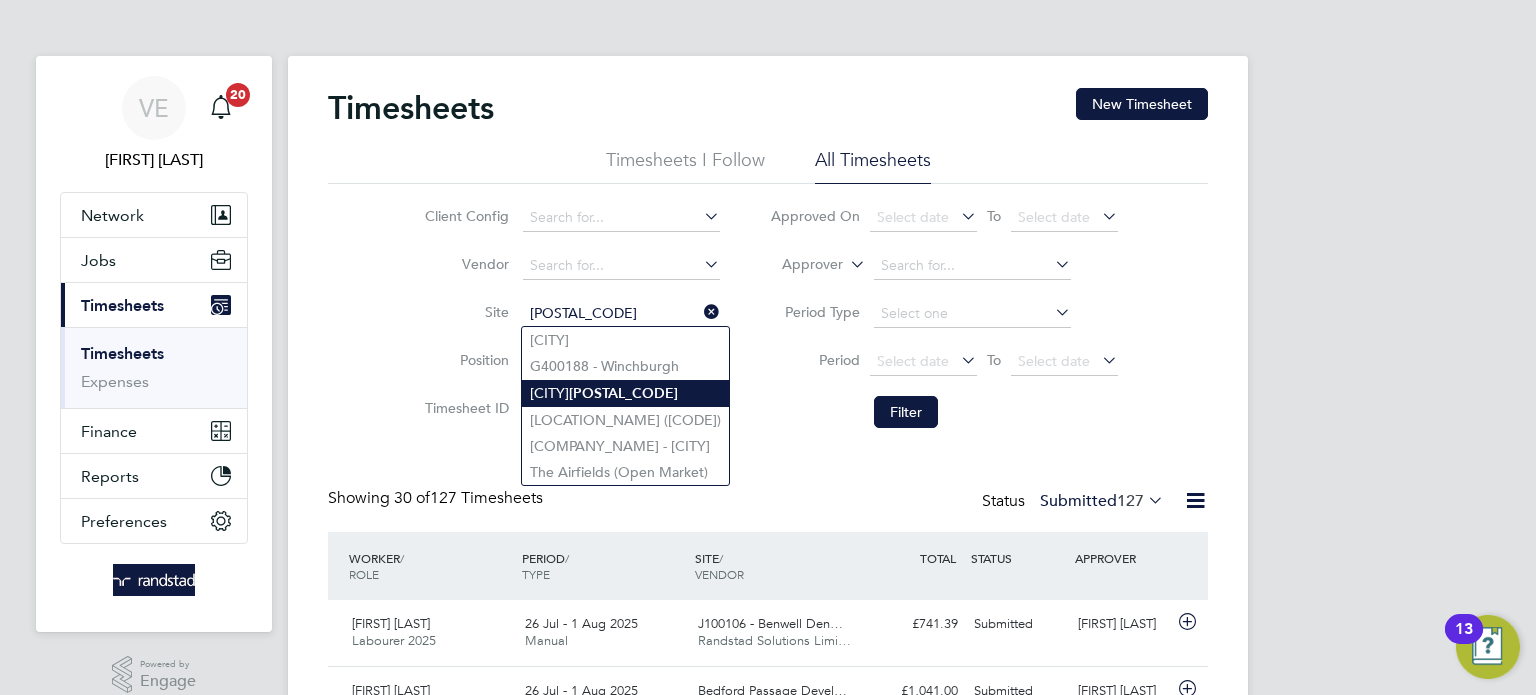 click on "[CITY] [POSTAL_CODE]" 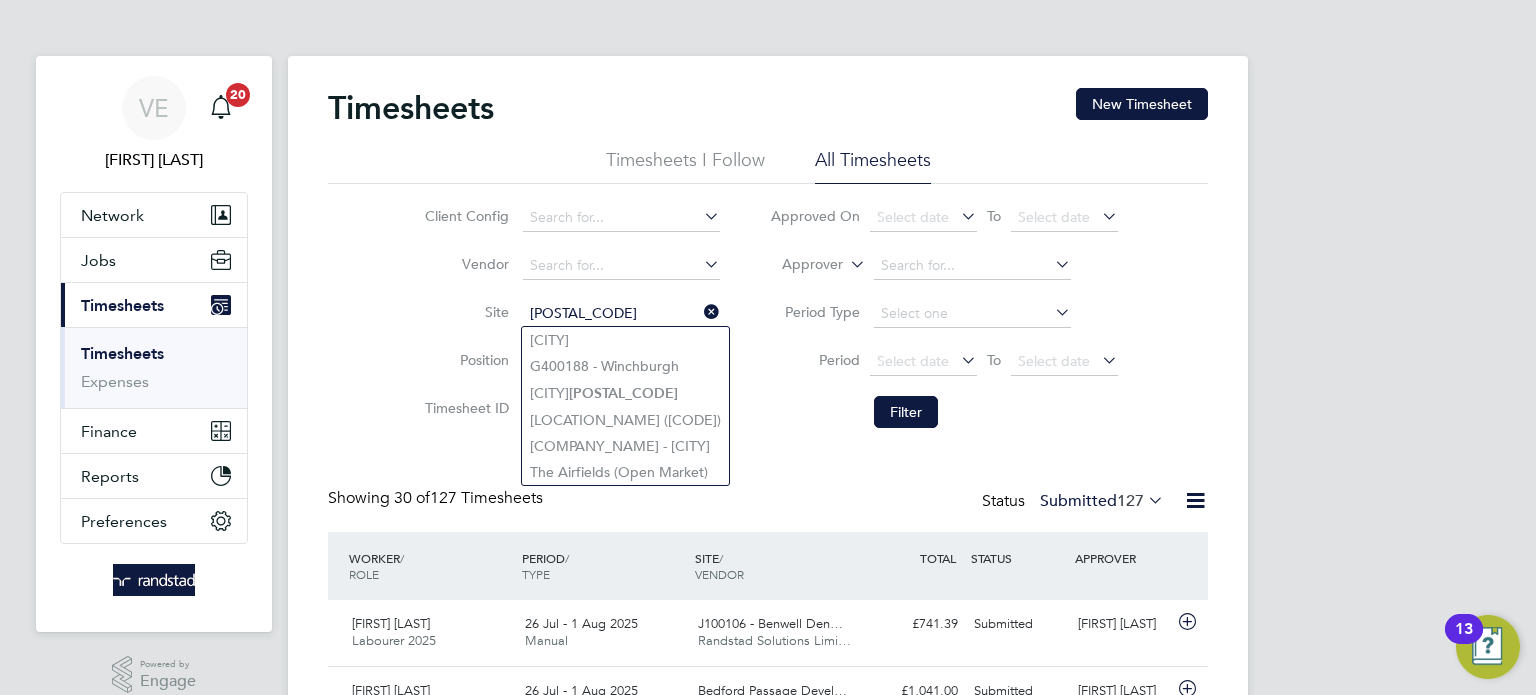 type on "Northstowe H5" 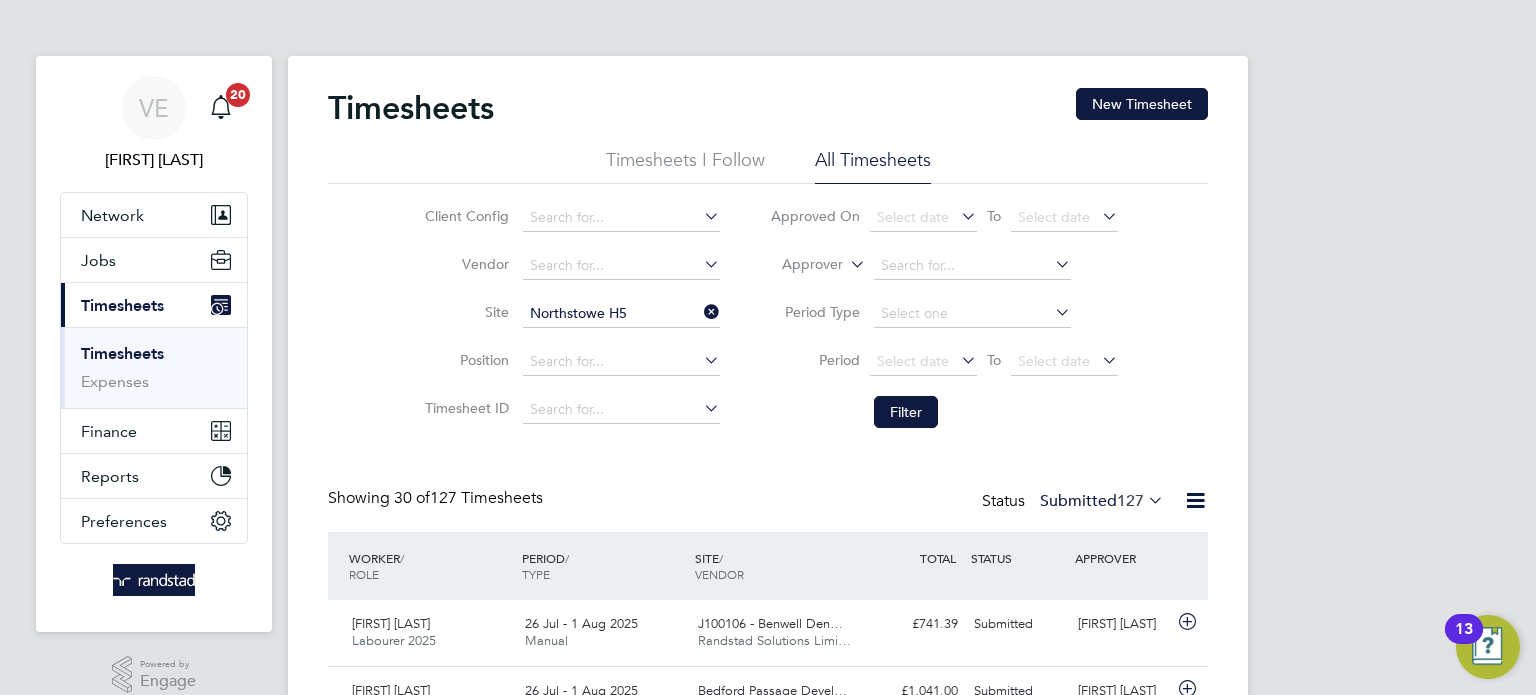 click on "Period
Select date
To
Select date" 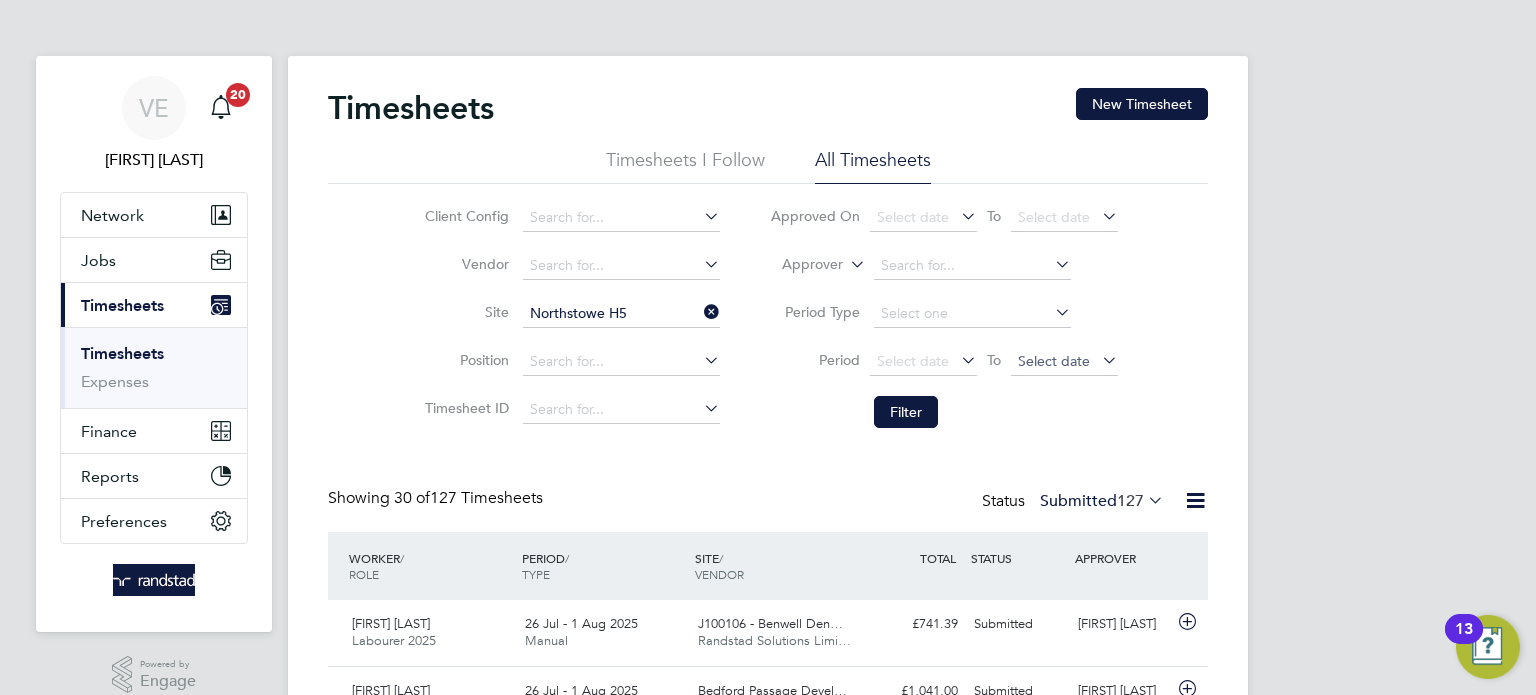 click on "Select date" 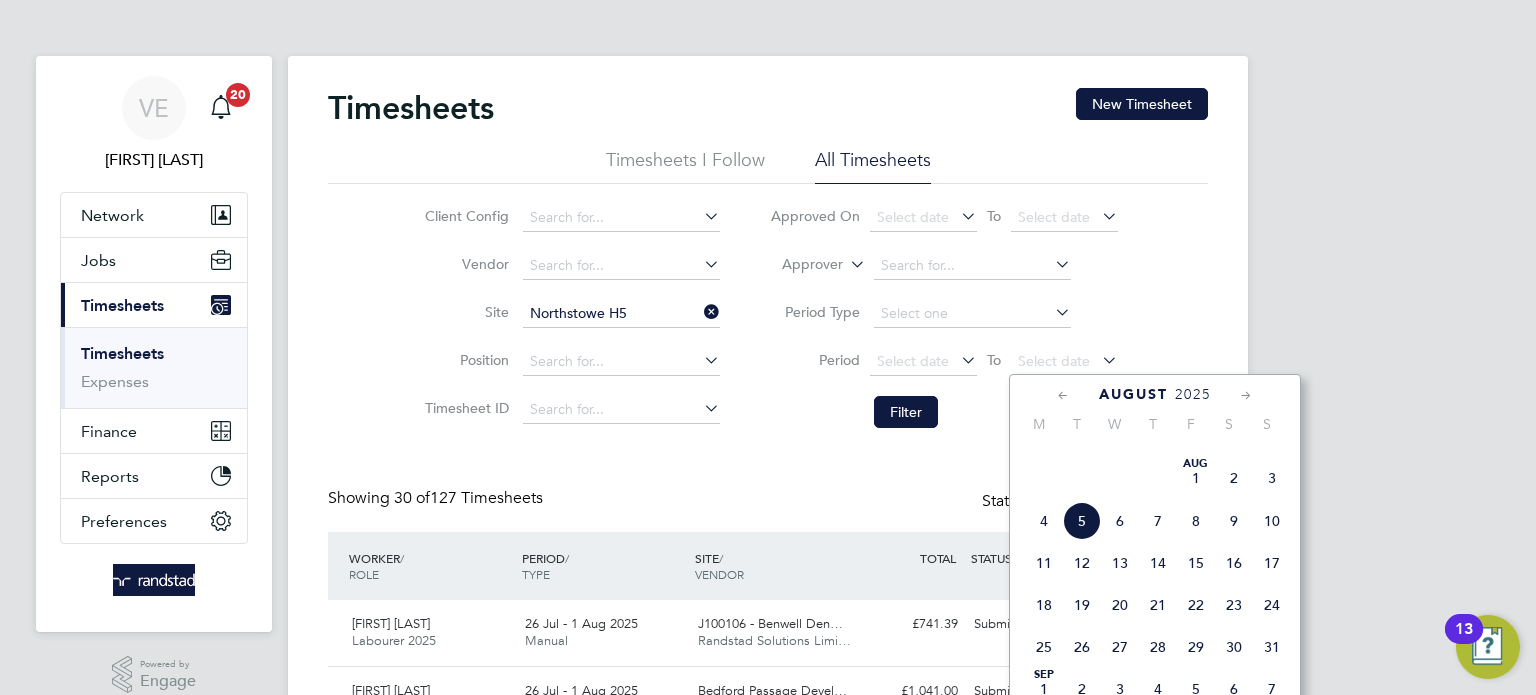 click on "Showing   30 of  127 Timesheets Status  Submitted  127" 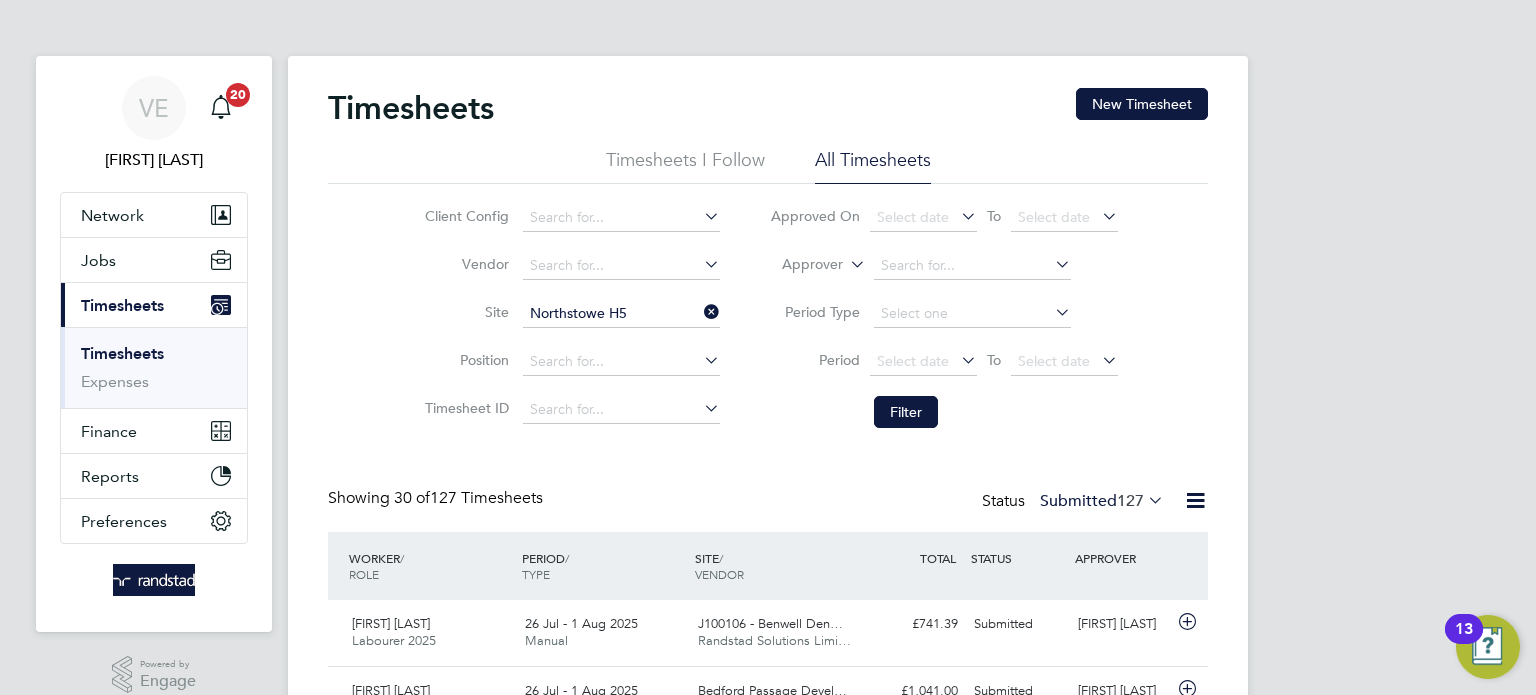 click on "Period
Select date
To
Select date" 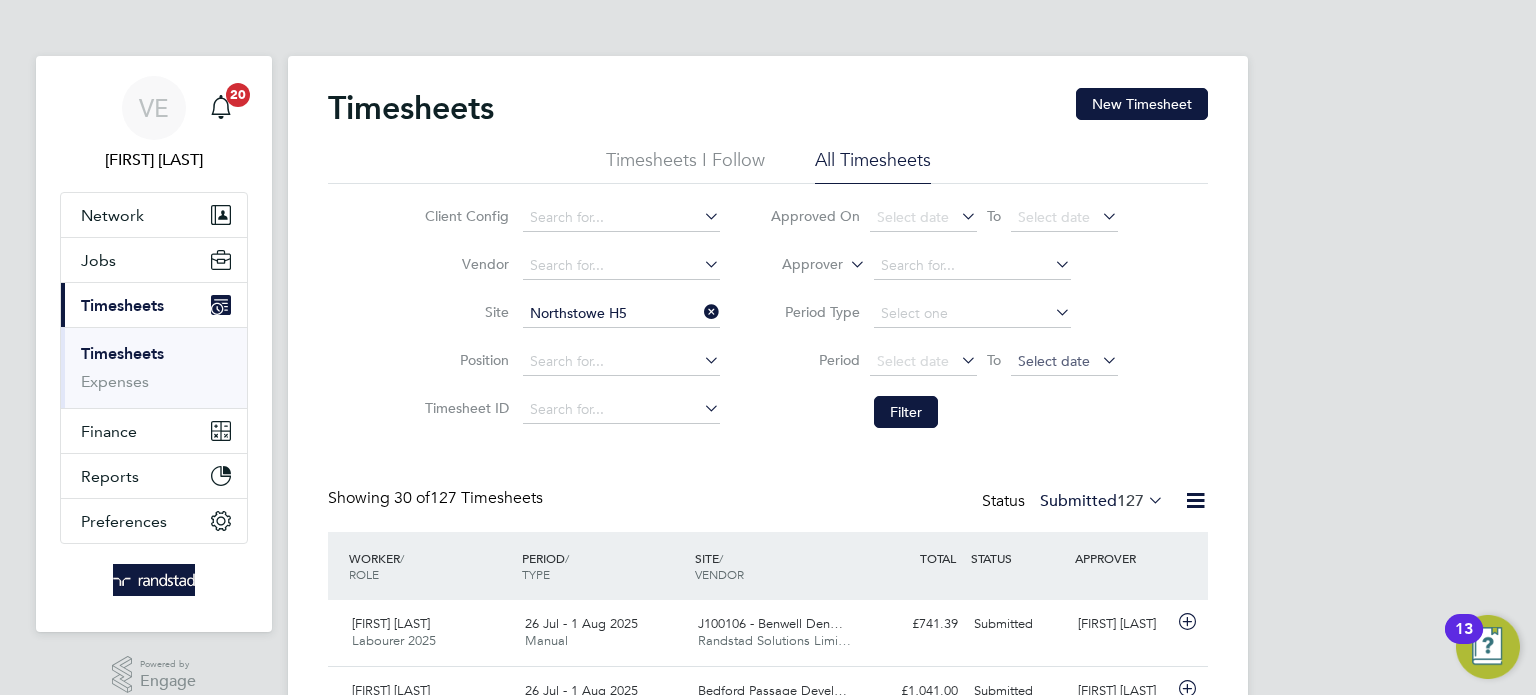 click on "Select date" 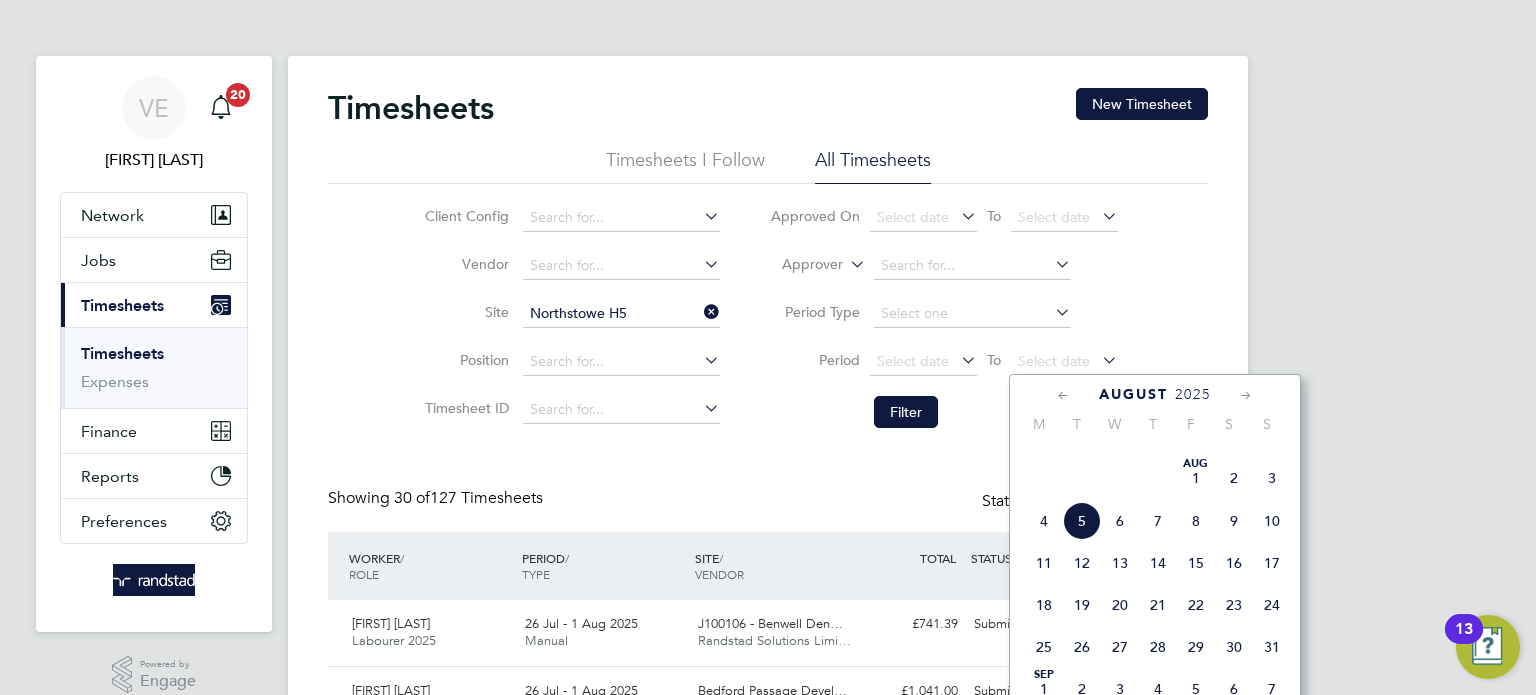click on "3" 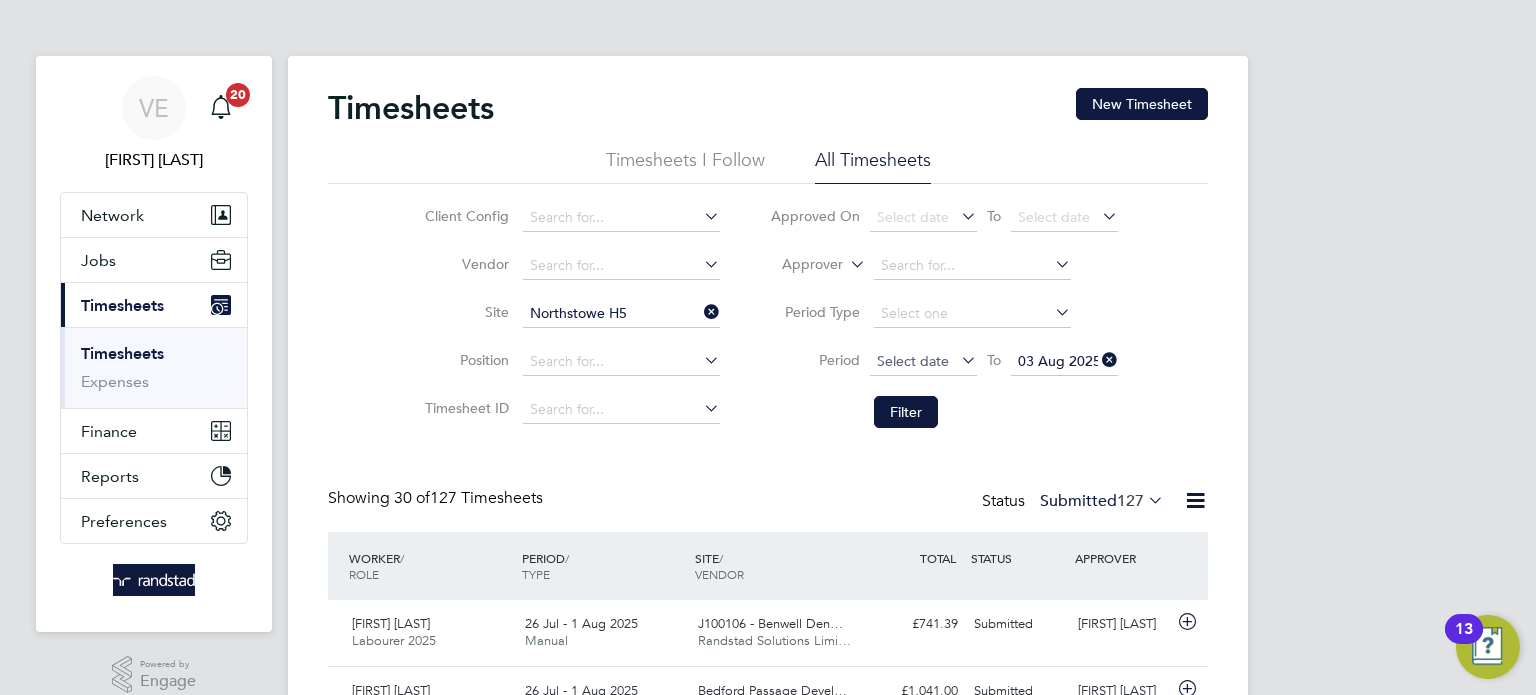 click on "Select date" 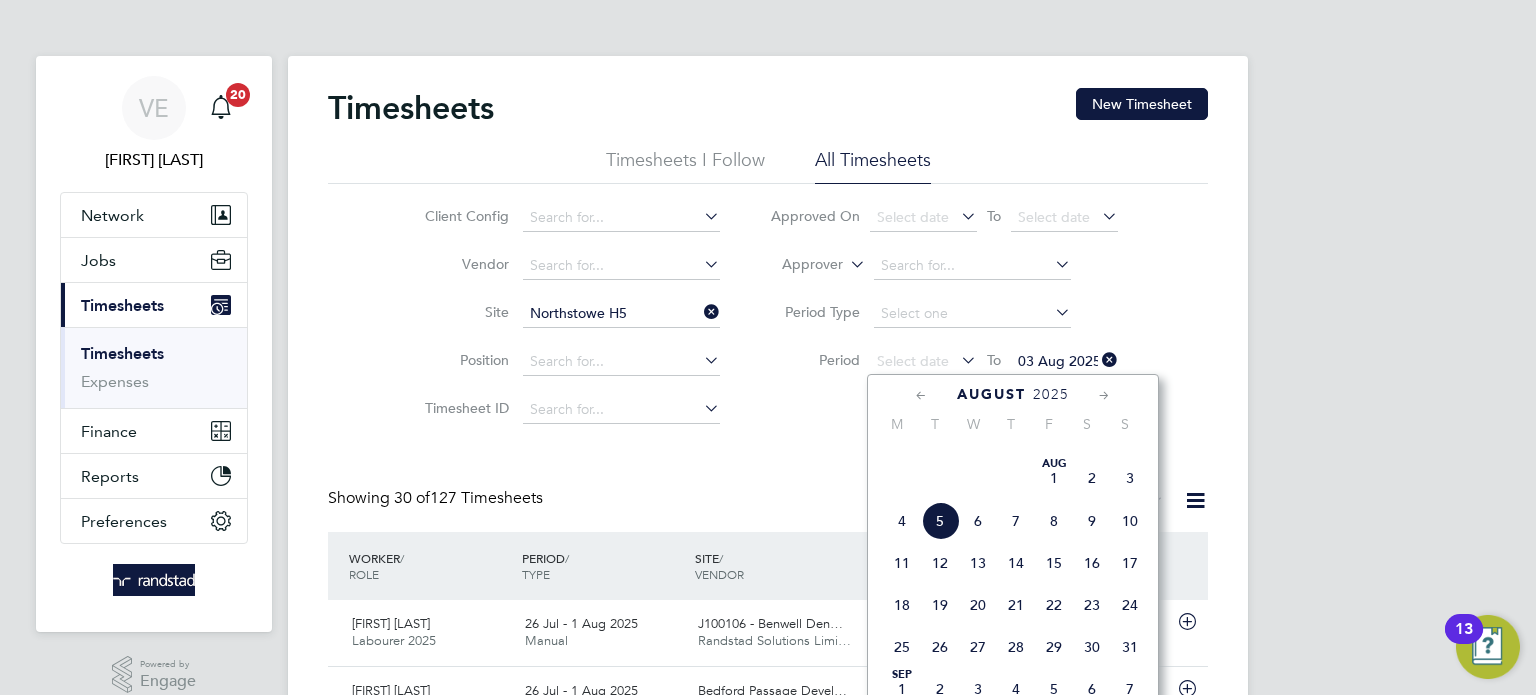 drag, startPoint x: 898, startPoint y: 467, endPoint x: 919, endPoint y: 444, distance: 31.144823 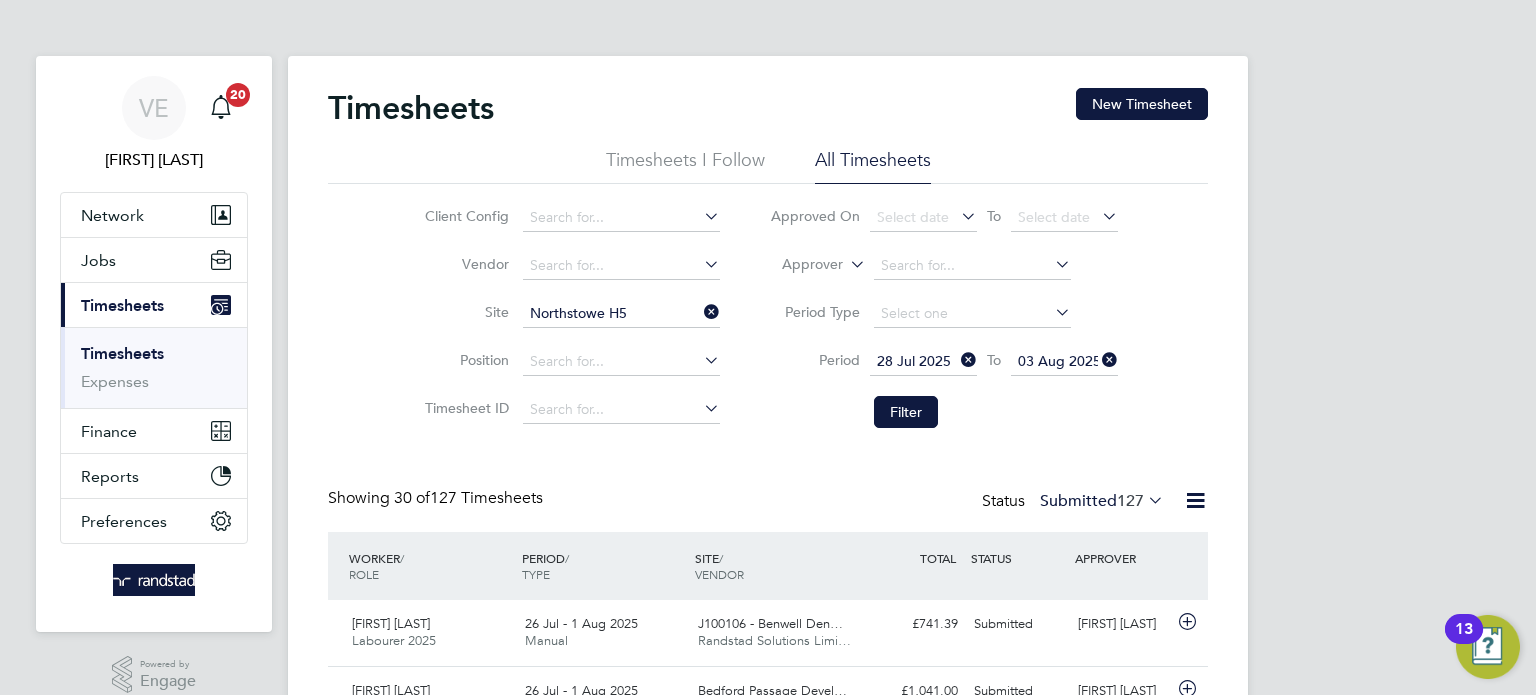 click on "Filter" 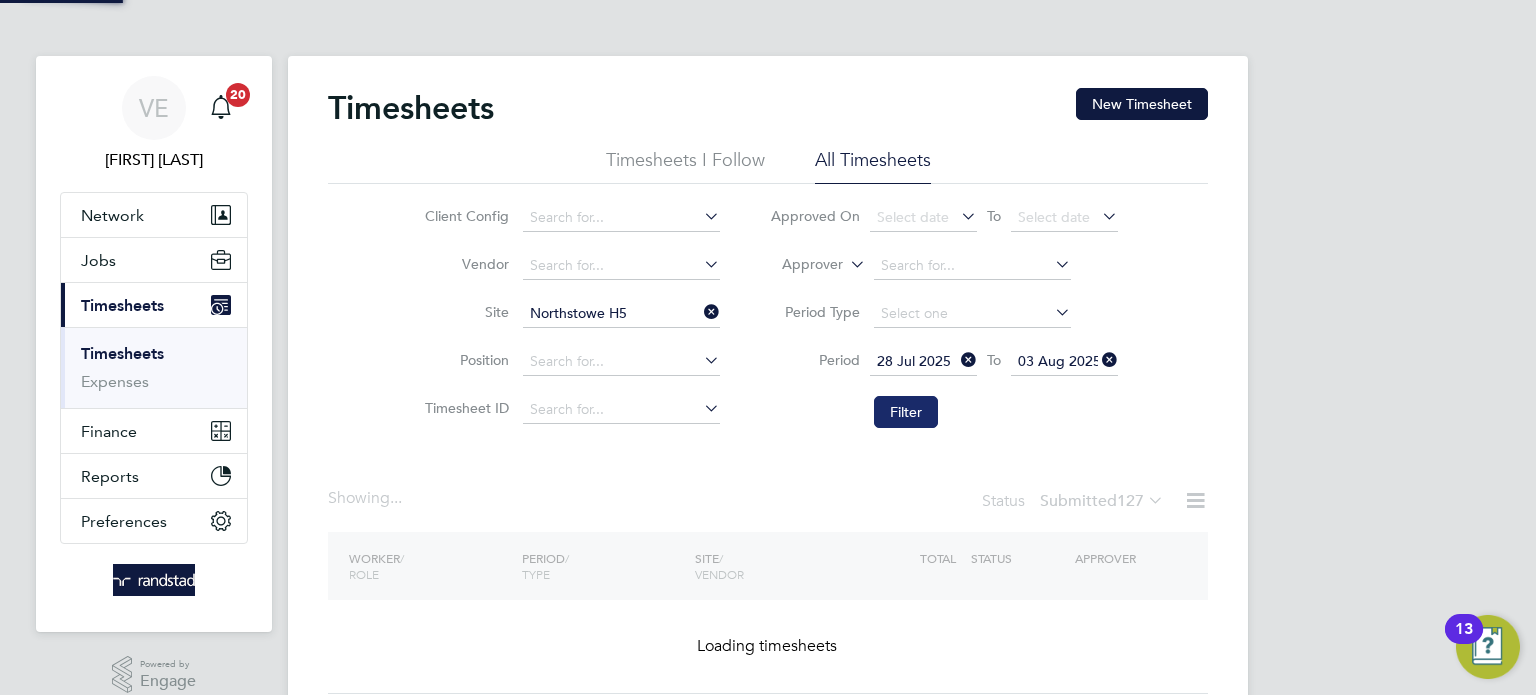 click on "Filter" 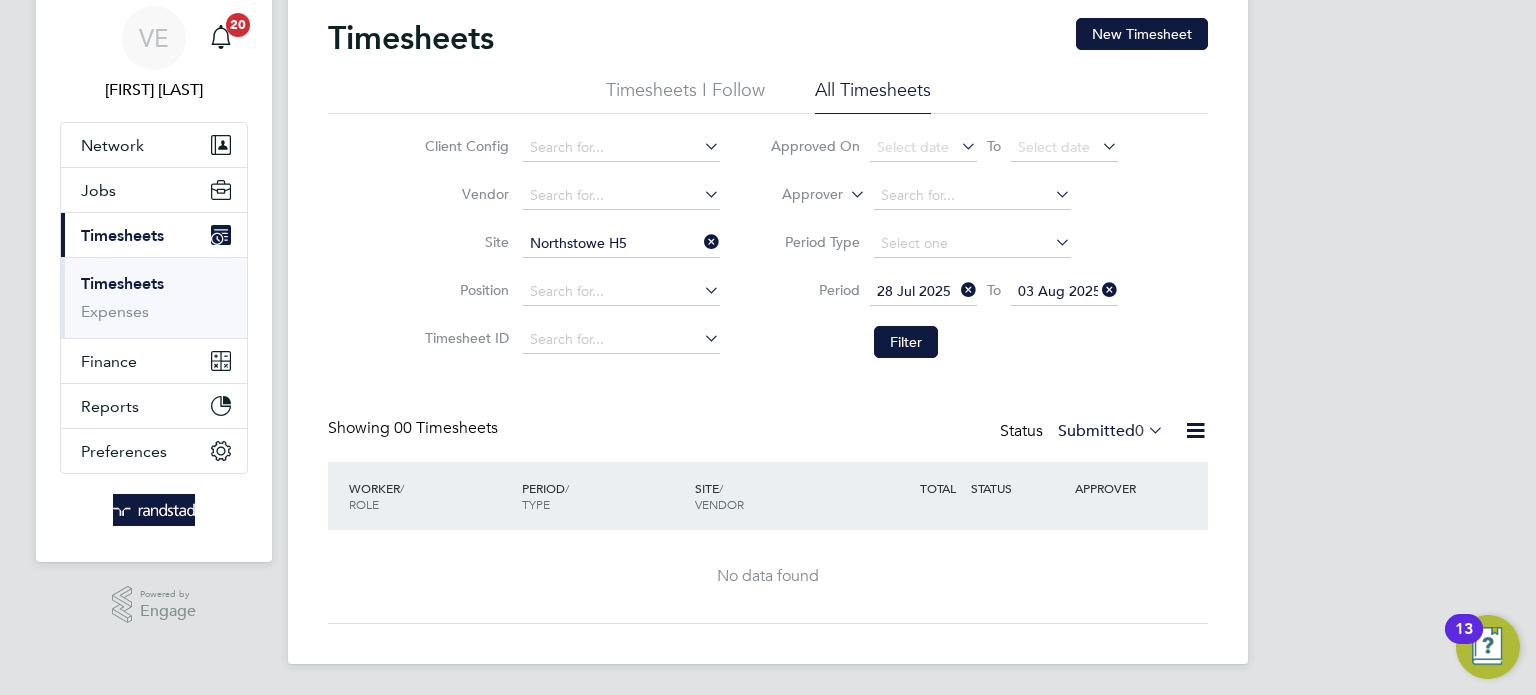 click 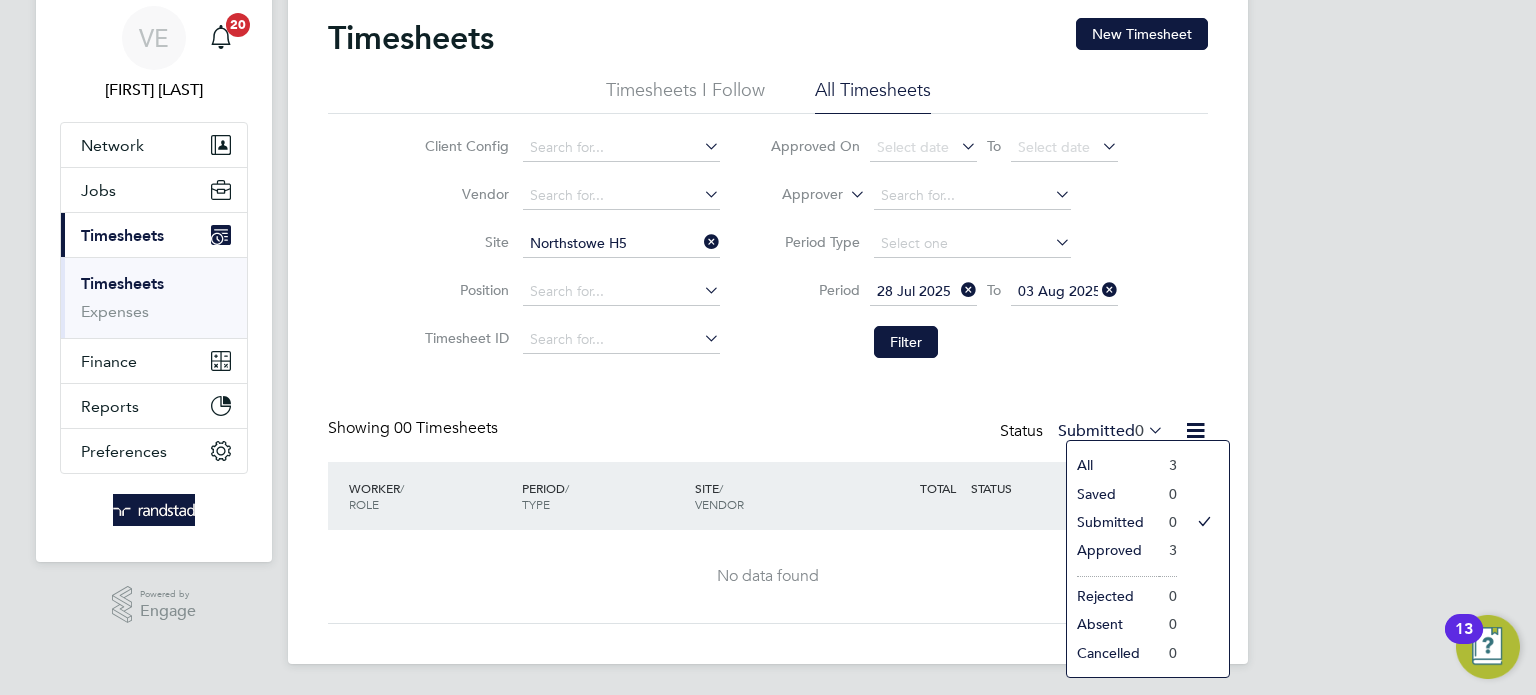 click on "3" 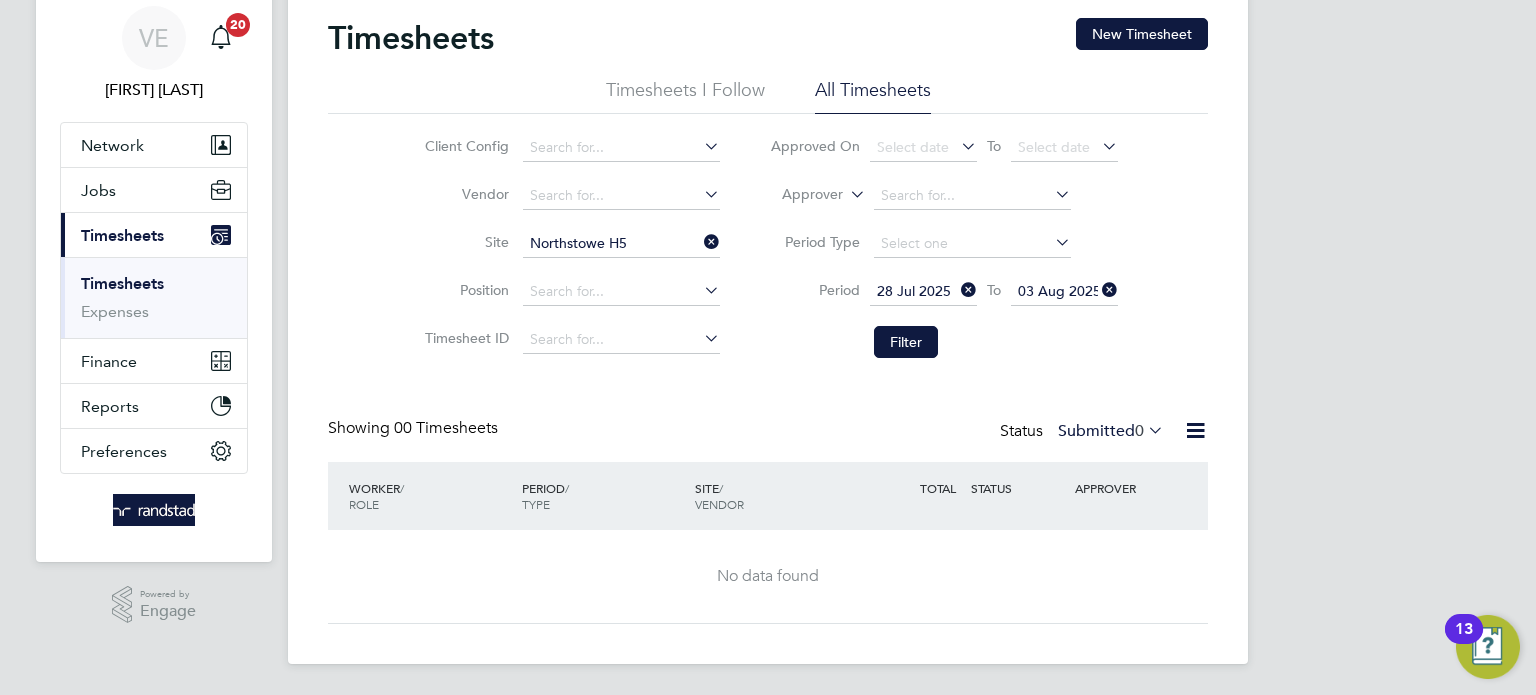 click 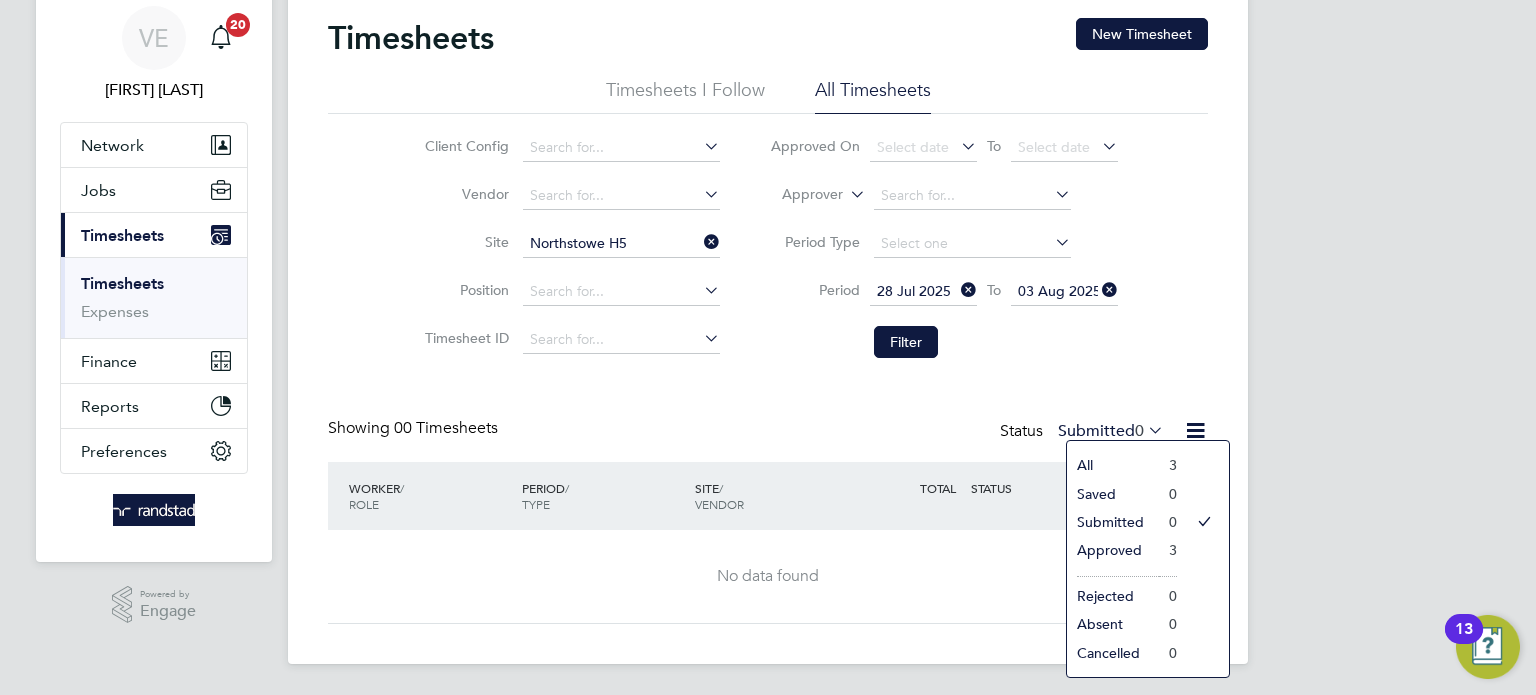 click on "Approved" 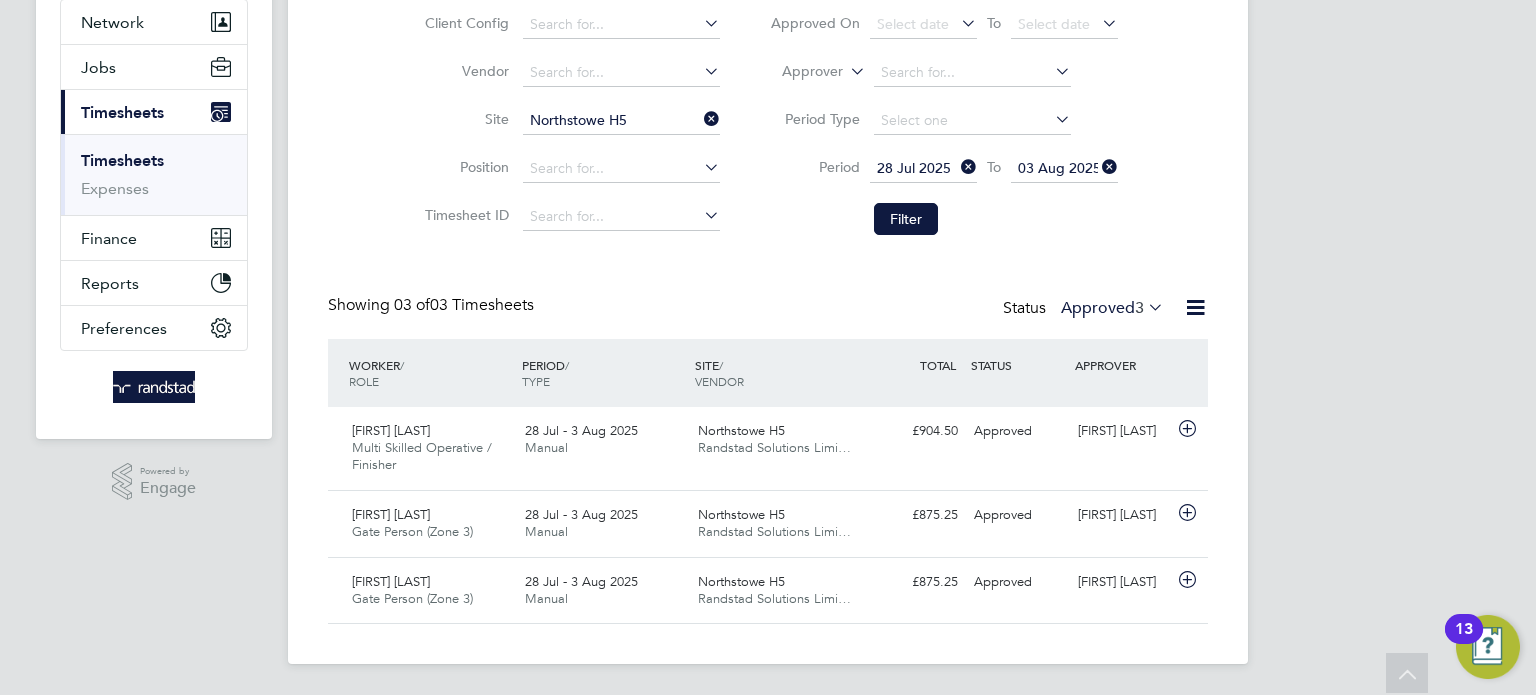 click 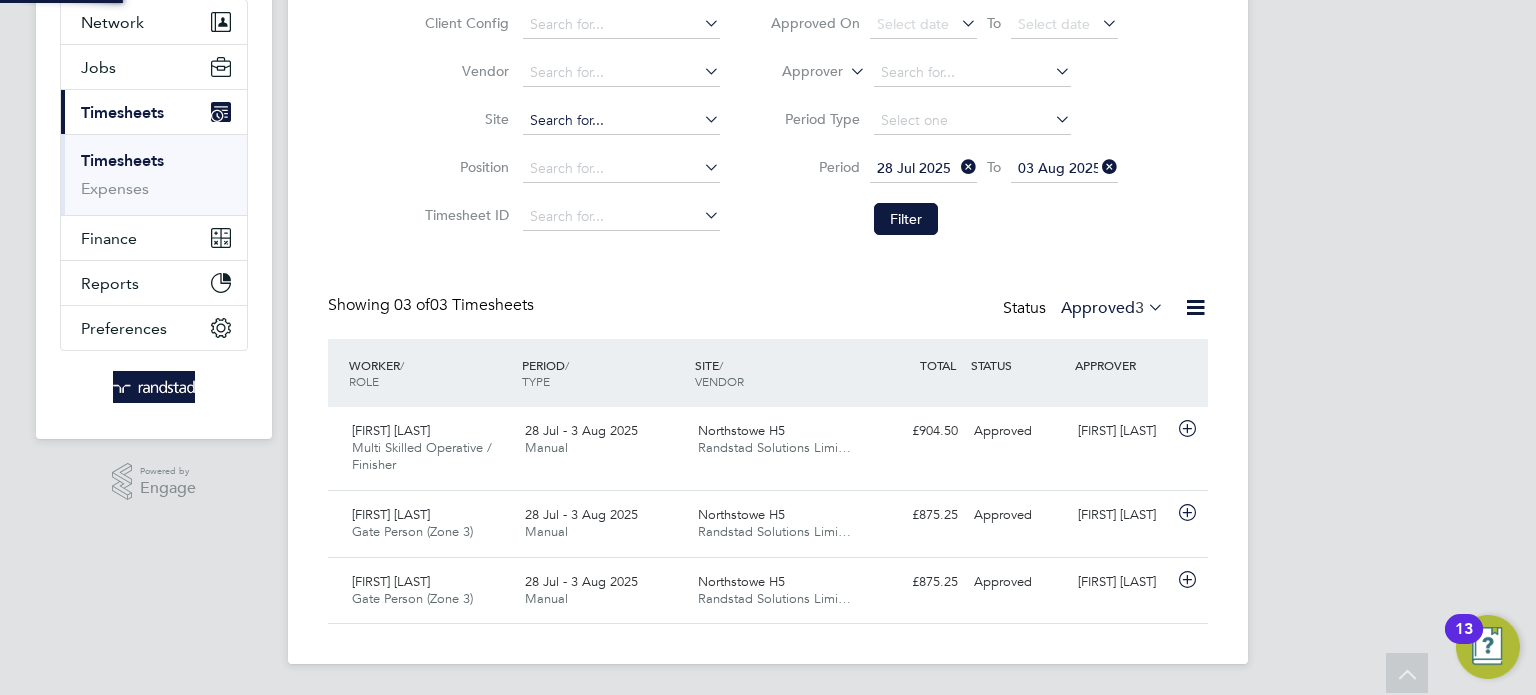 click 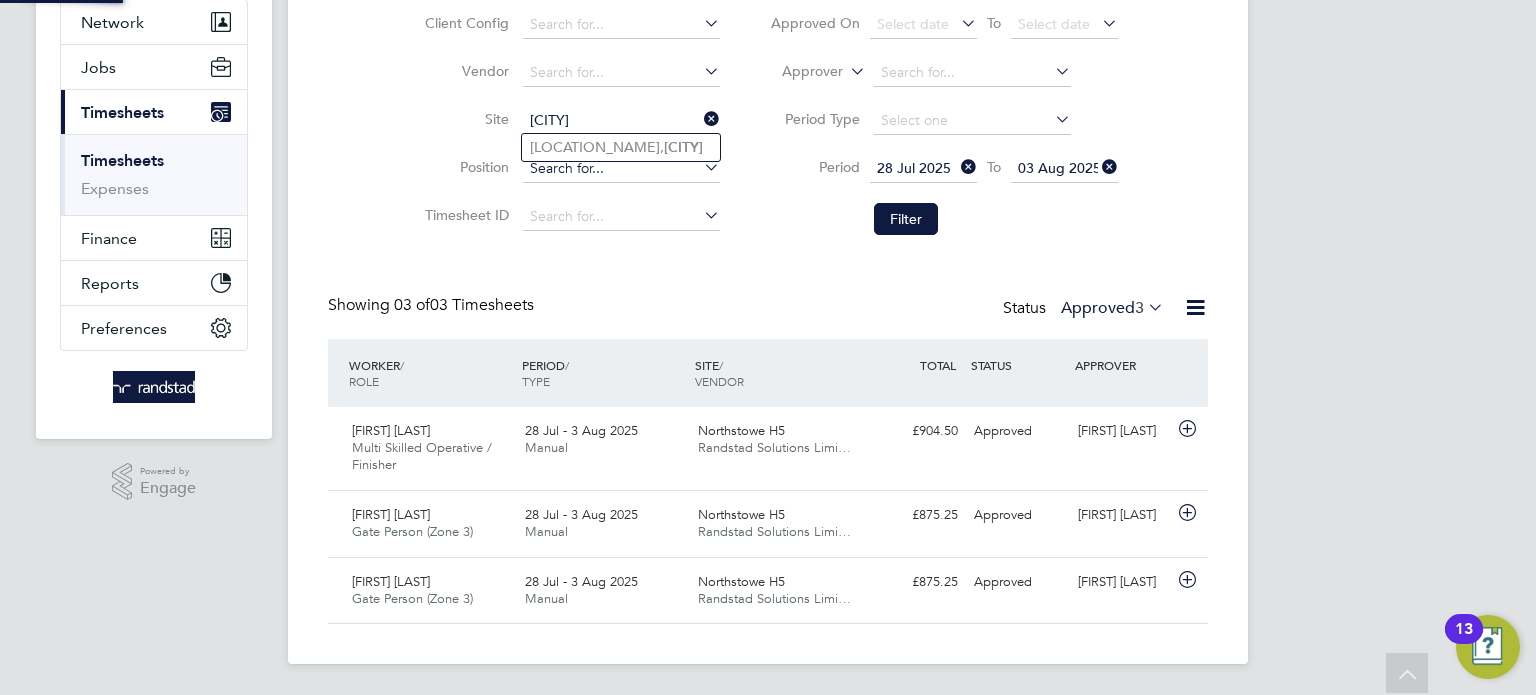 type on "[CITY]" 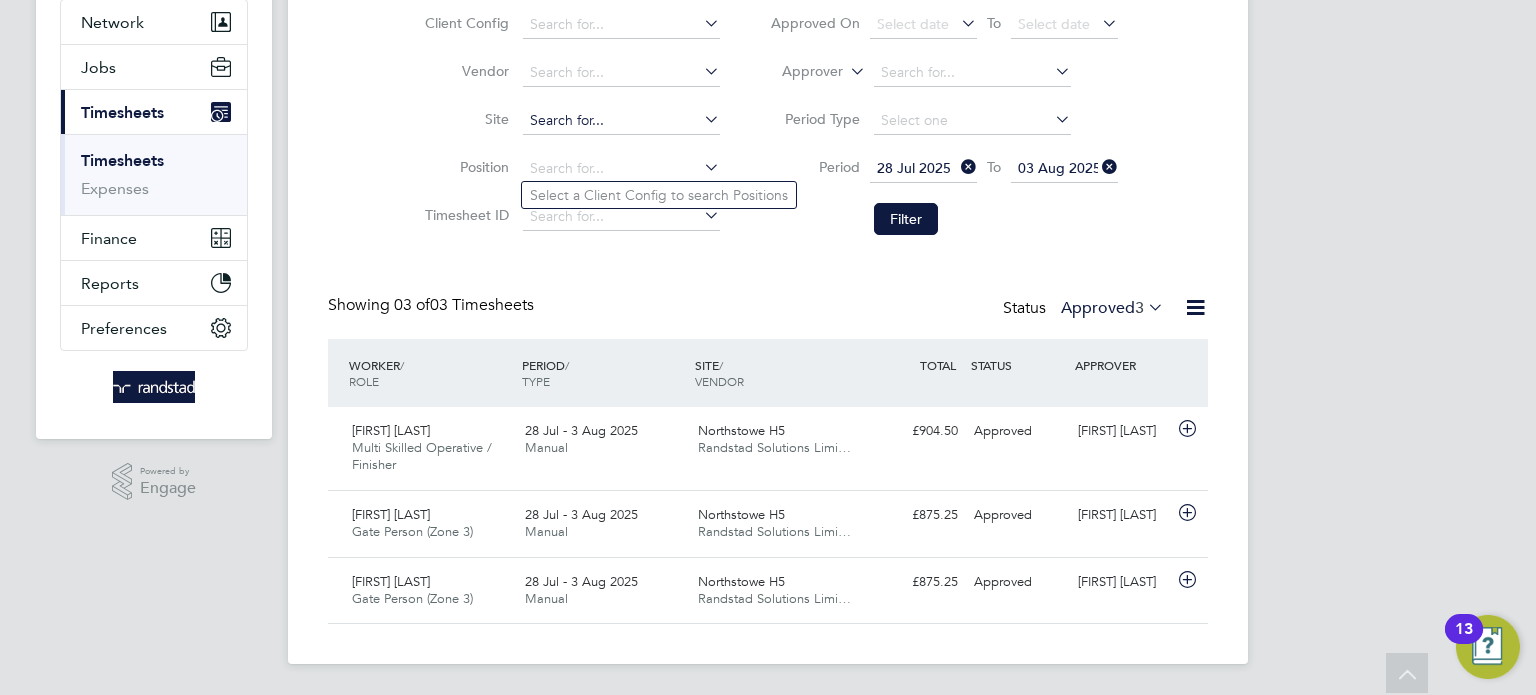 drag, startPoint x: 624, startPoint y: 161, endPoint x: 632, endPoint y: 120, distance: 41.773197 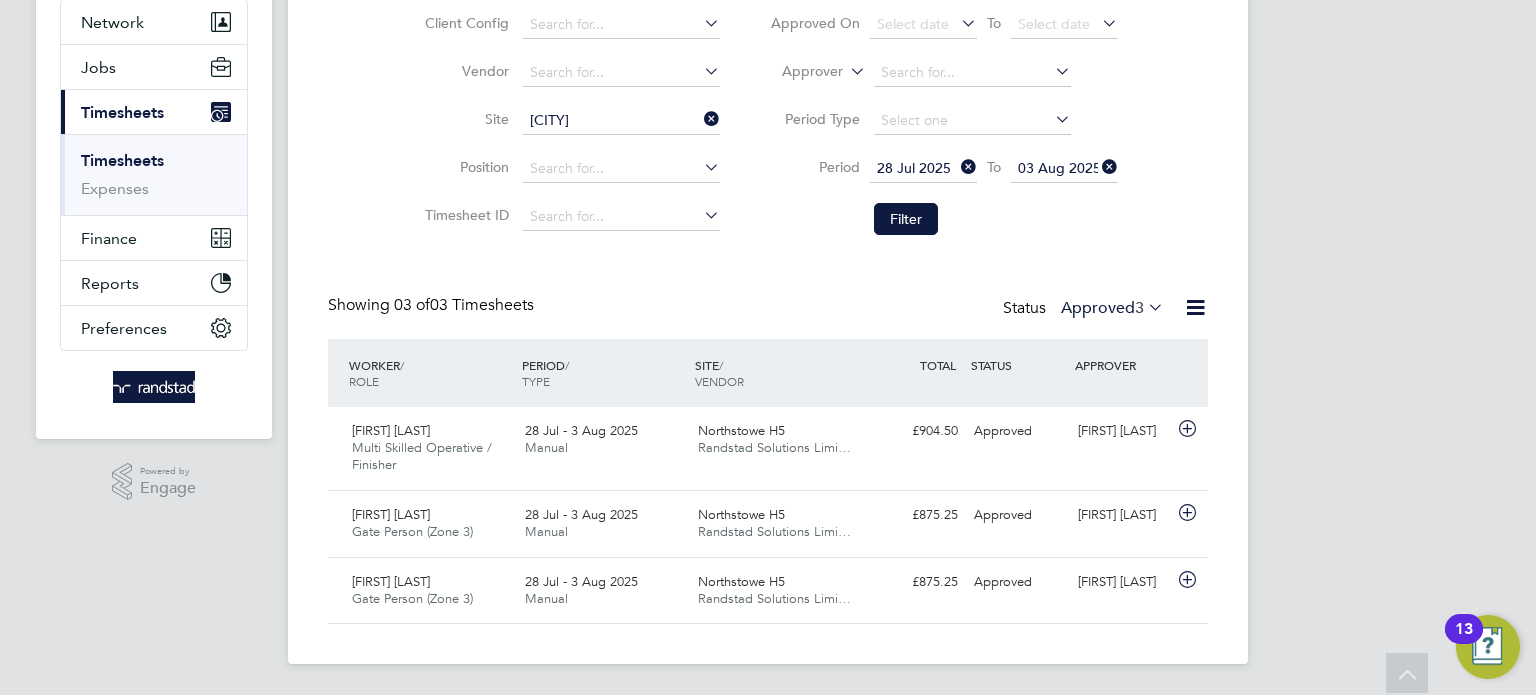 click on "[LOCATION_NAME],  [CITY]" 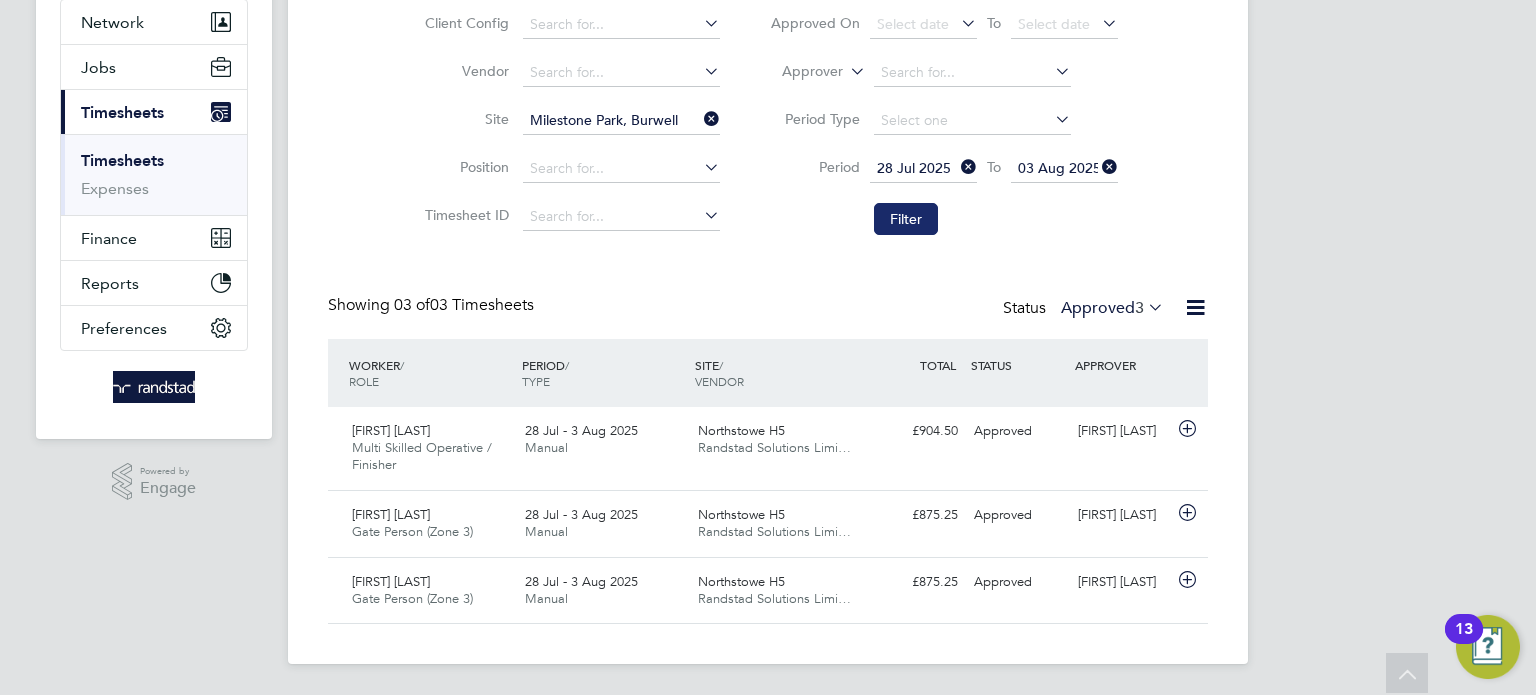 click on "Filter" 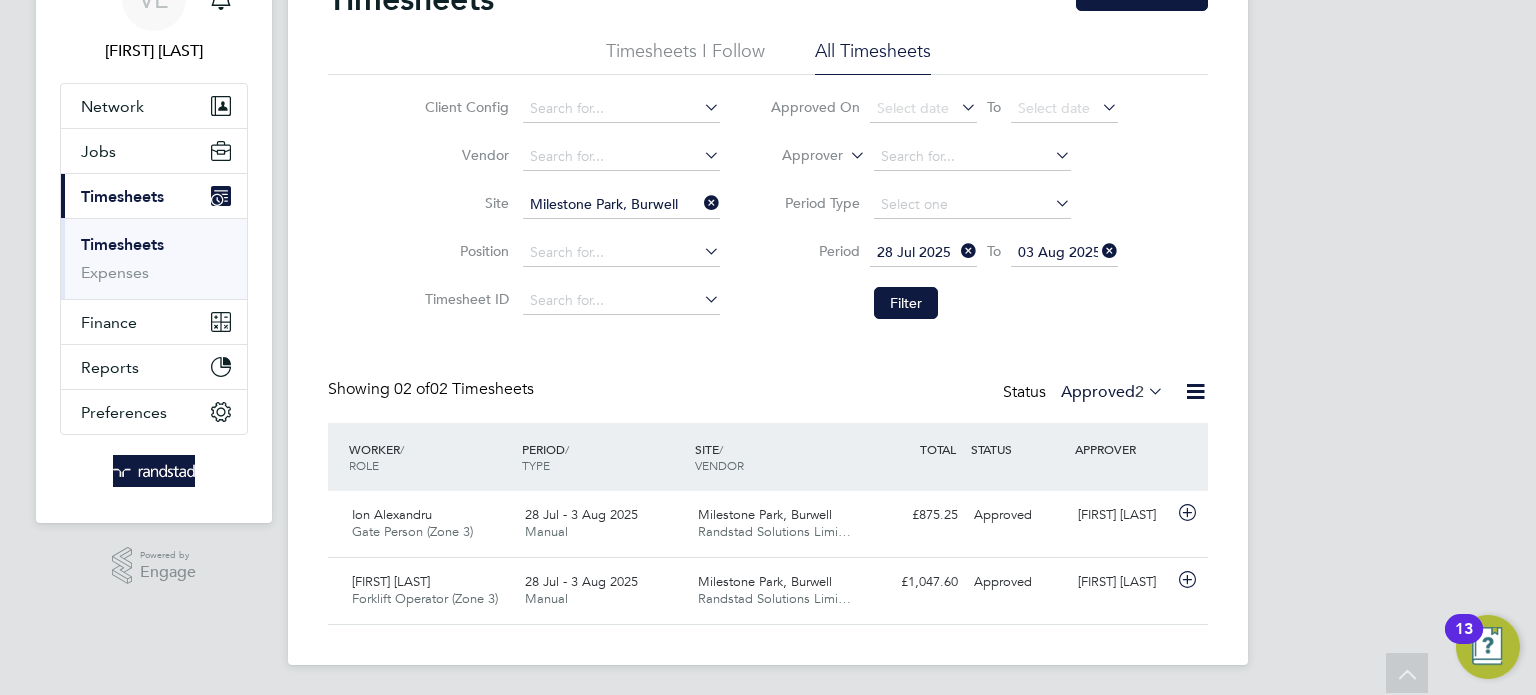 click 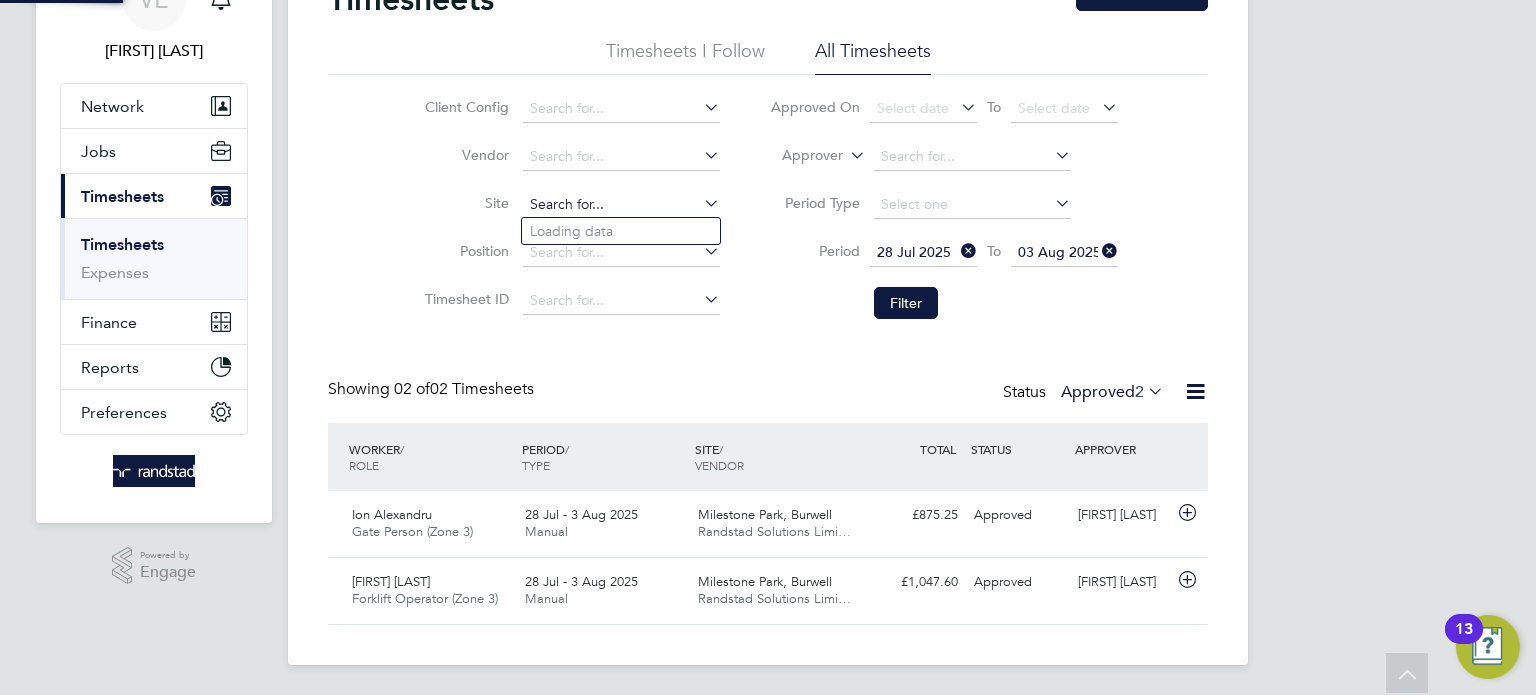 click 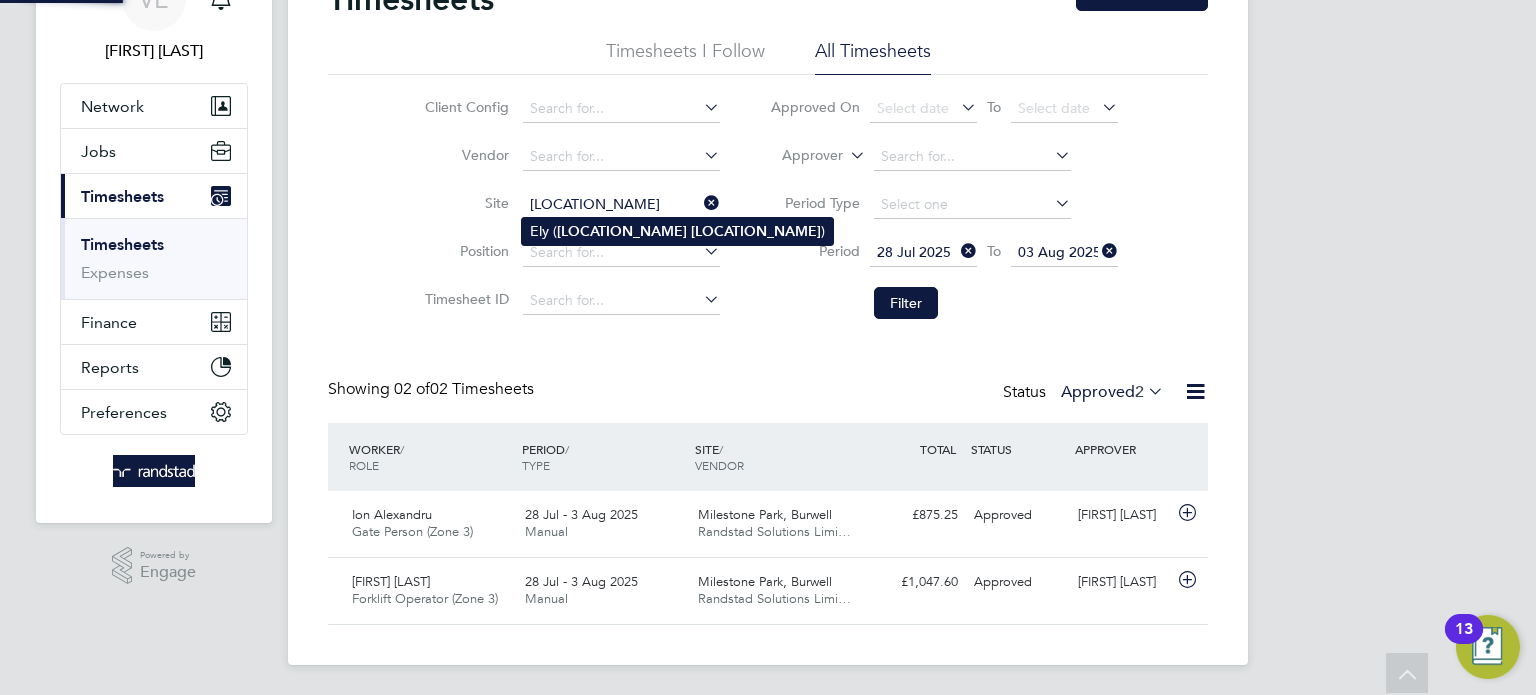 click on "[LOCATION_NAME]" 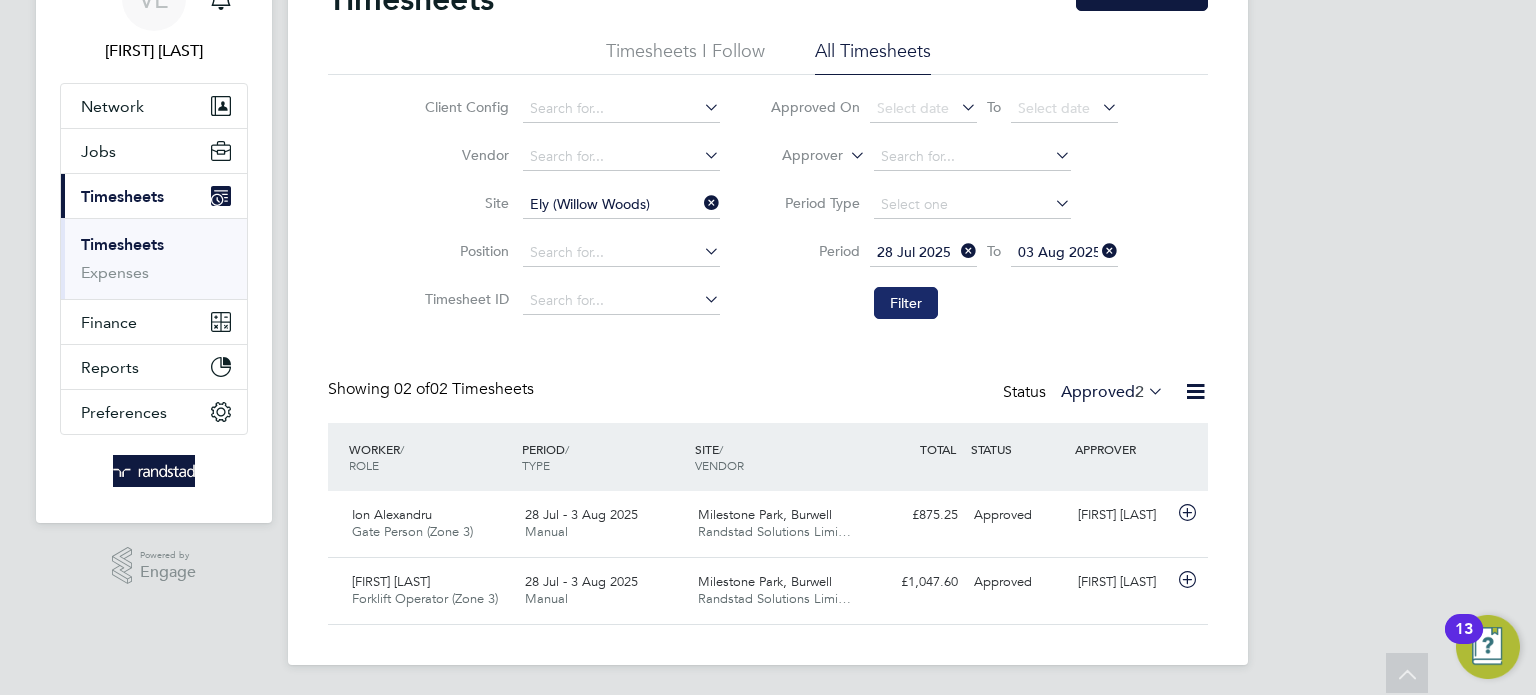 click on "Filter" 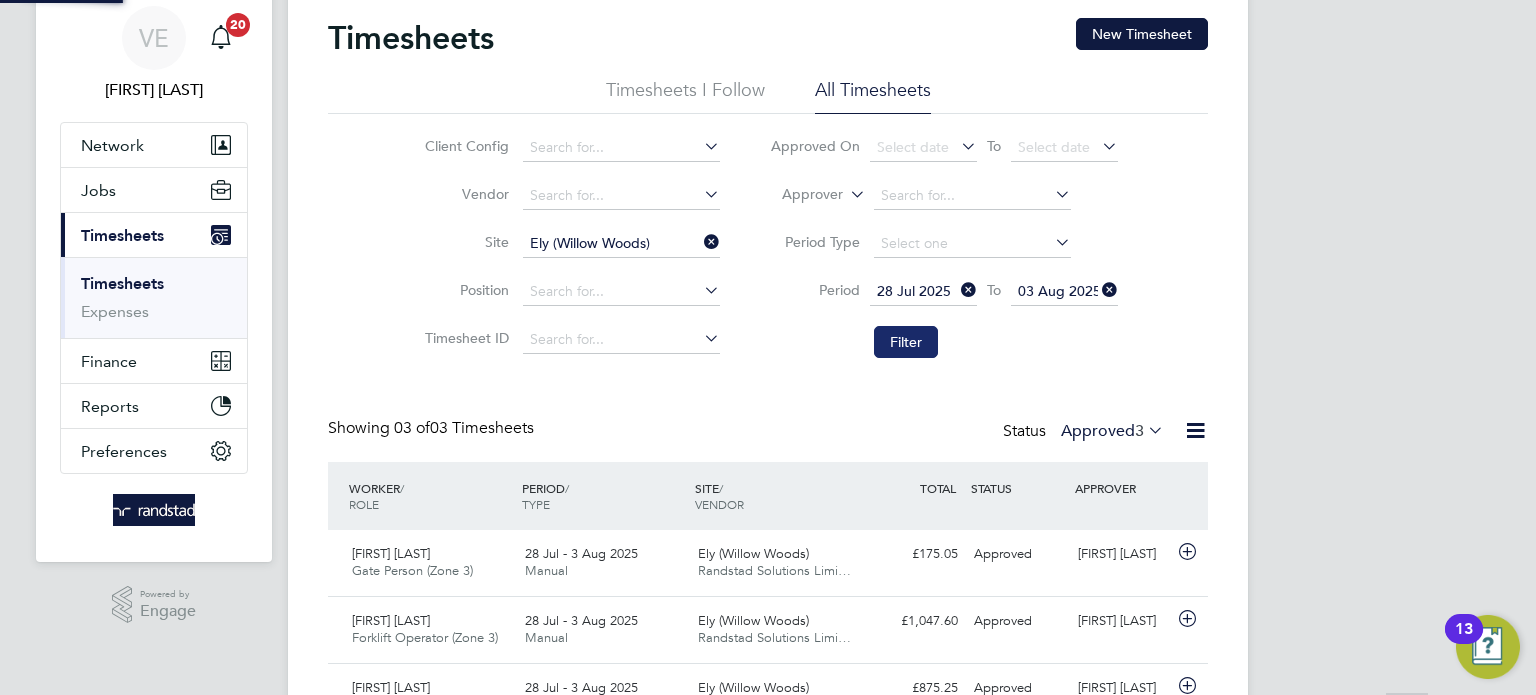 scroll, scrollTop: 109, scrollLeft: 0, axis: vertical 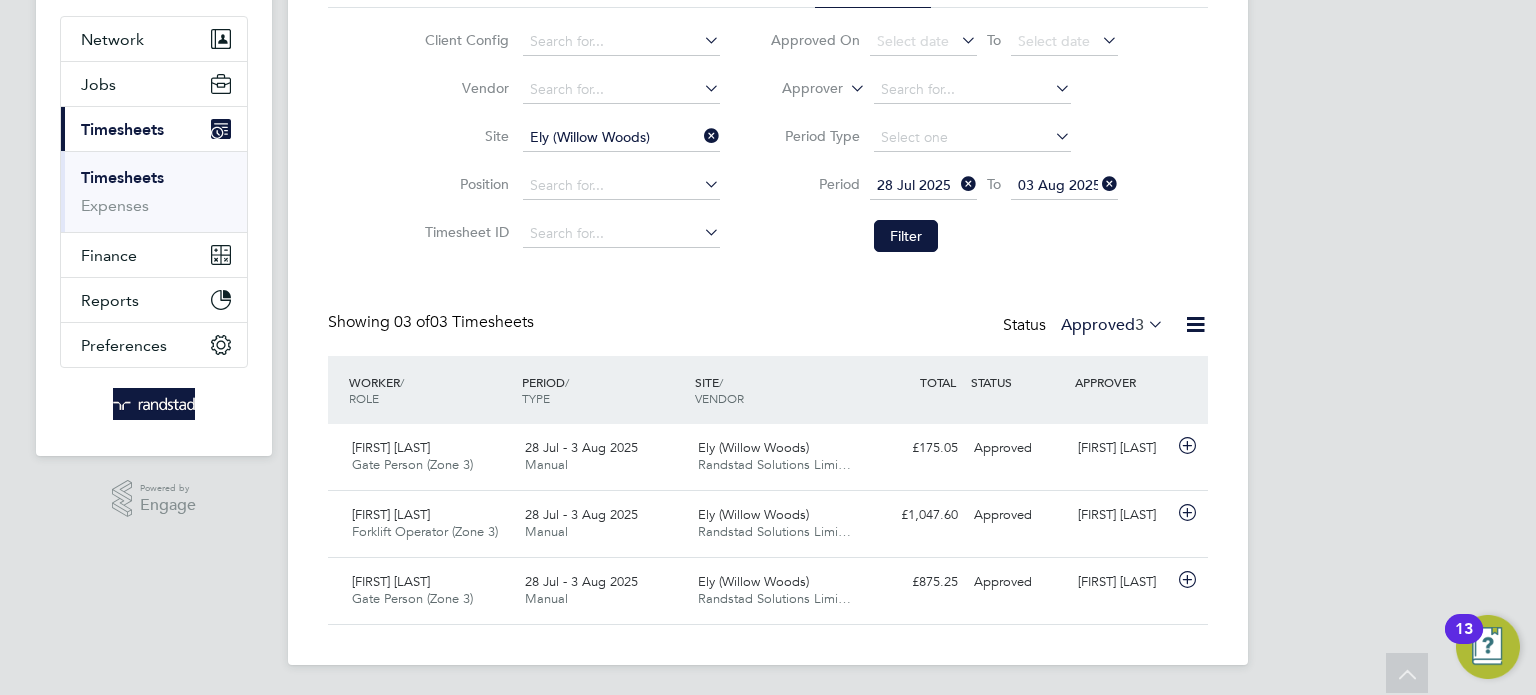 click 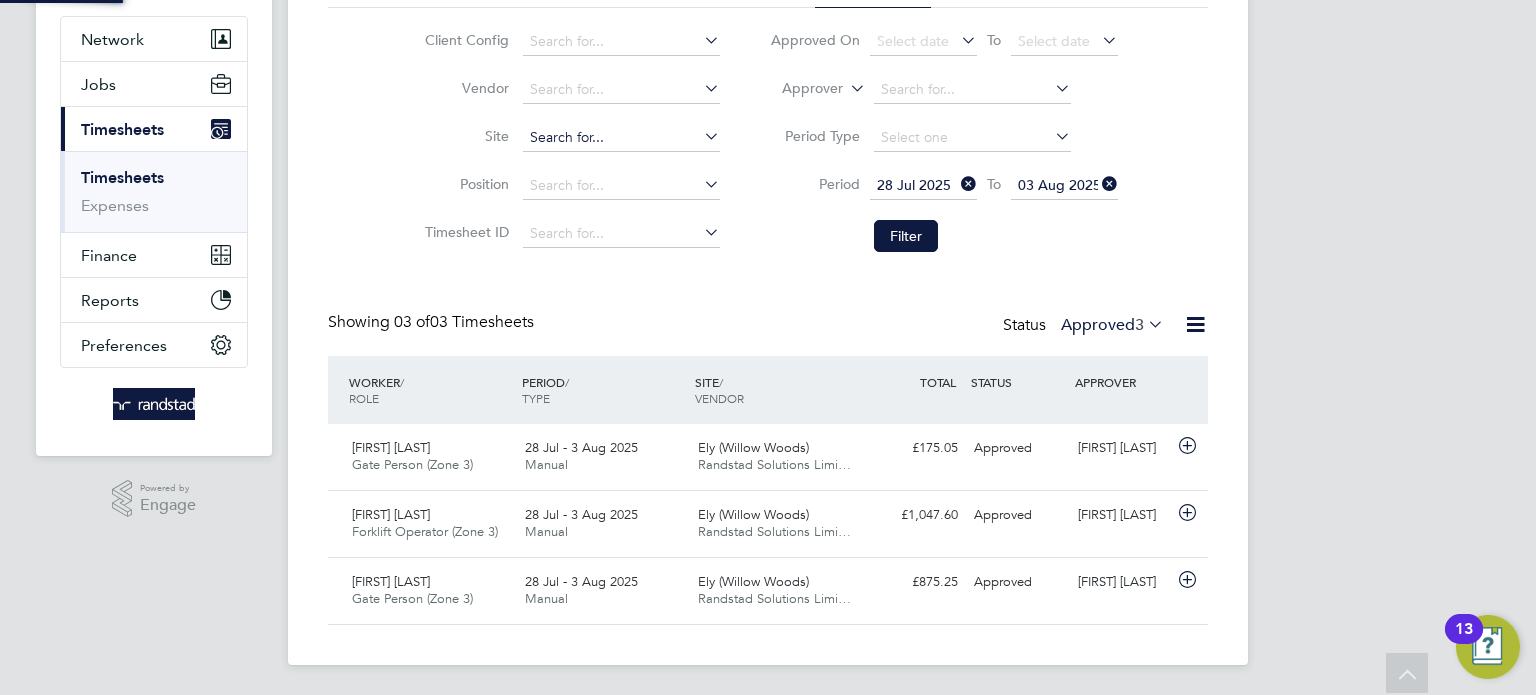 click 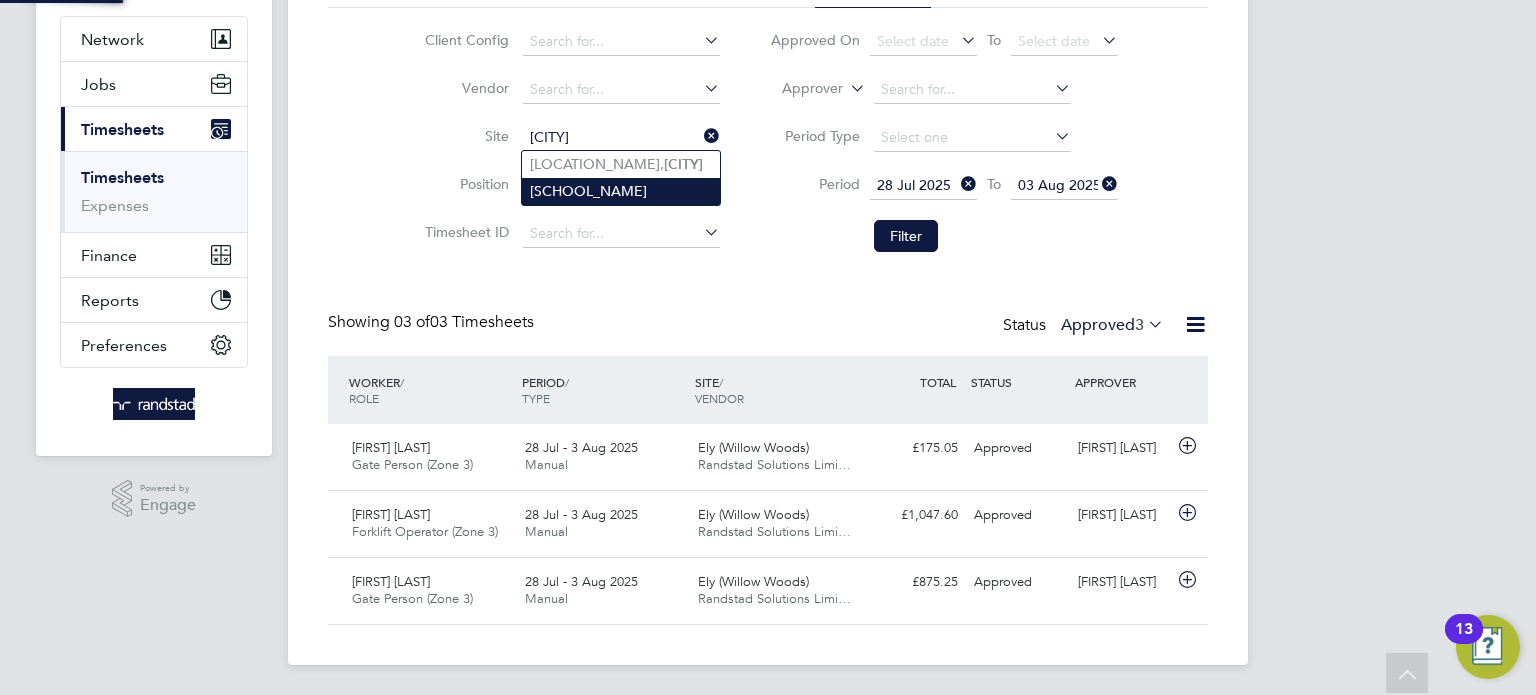 type on "[CITY]" 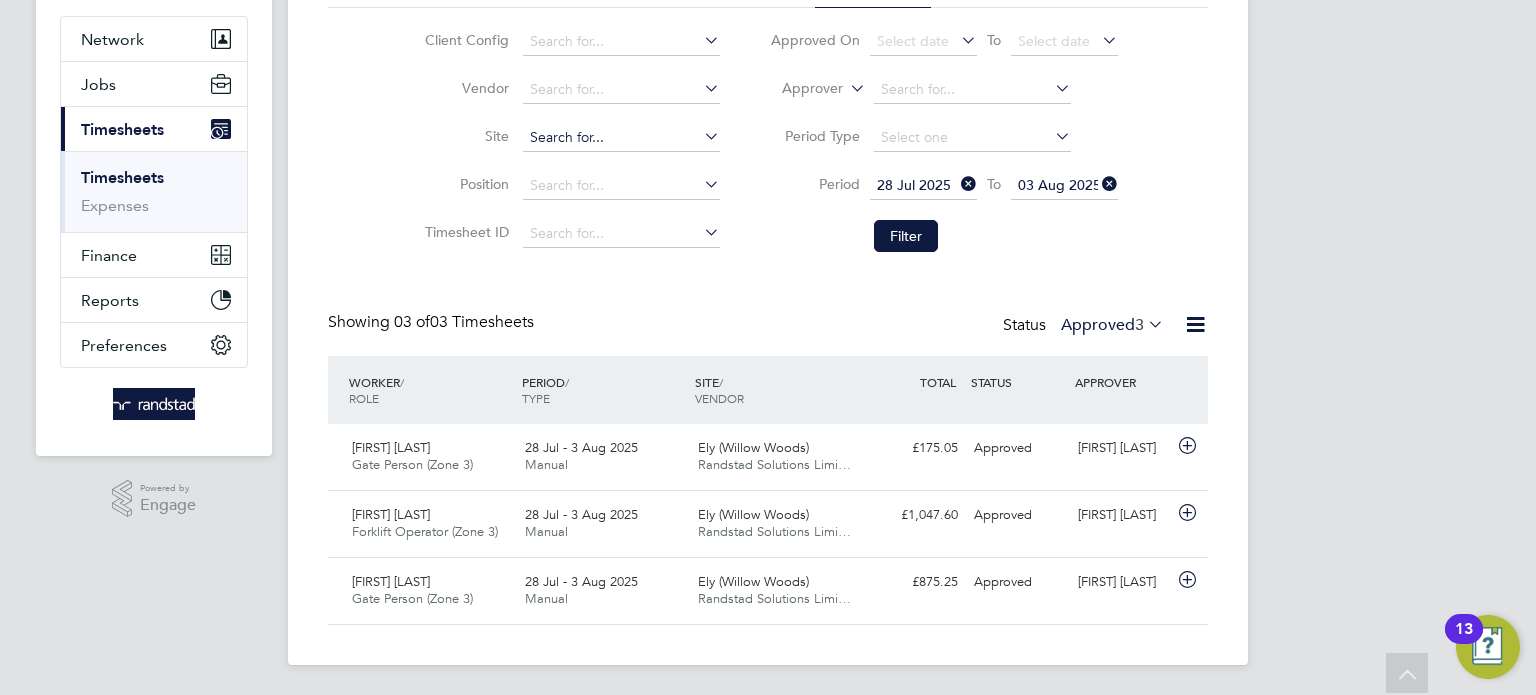 drag, startPoint x: 654, startPoint y: 177, endPoint x: 686, endPoint y: 133, distance: 54.405884 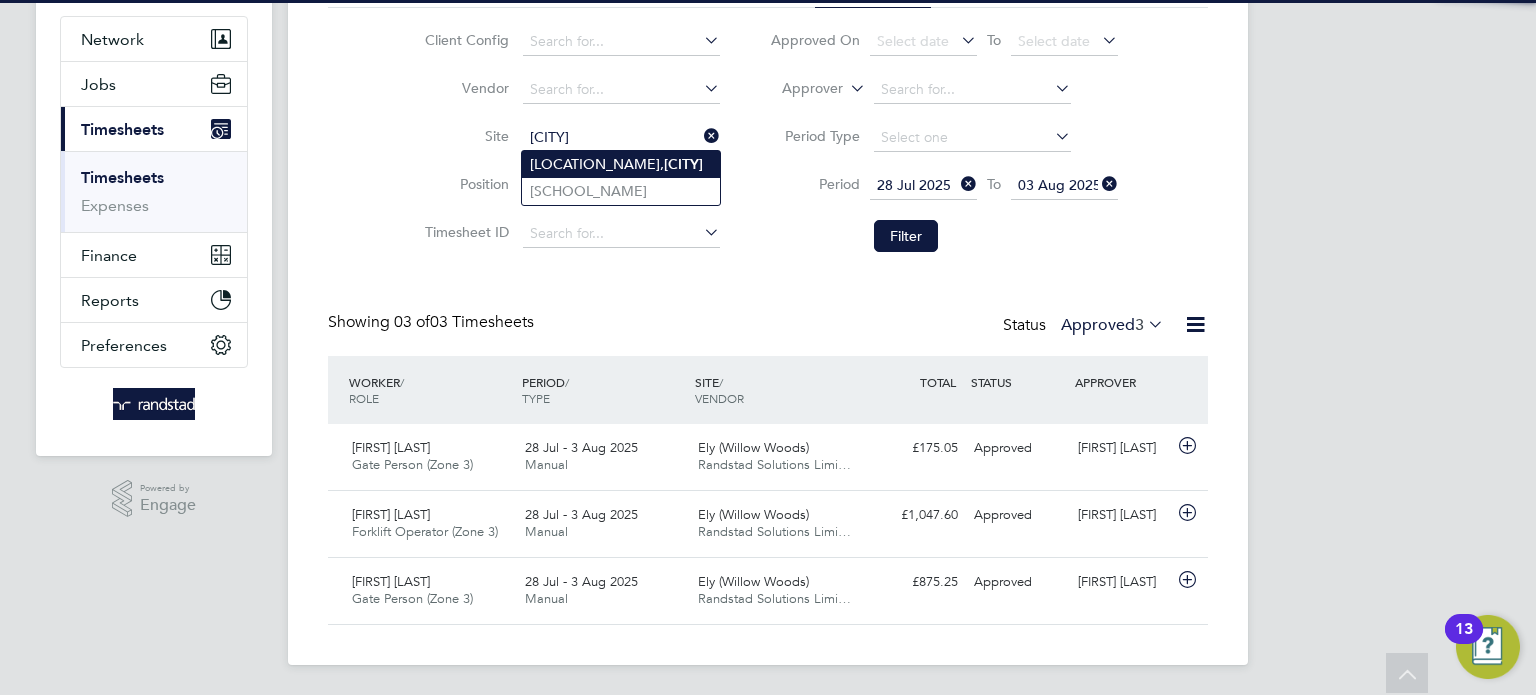 click on "[CITY]" 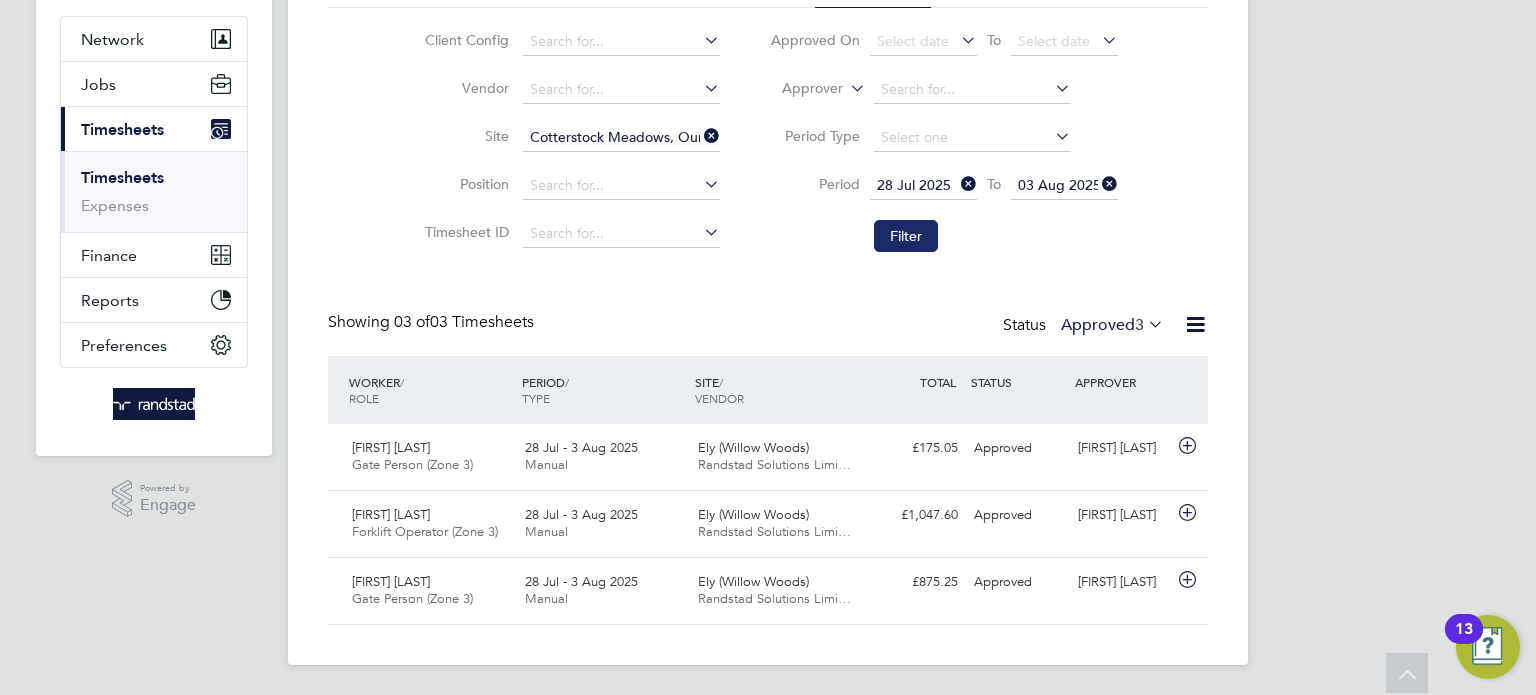 click on "Filter" 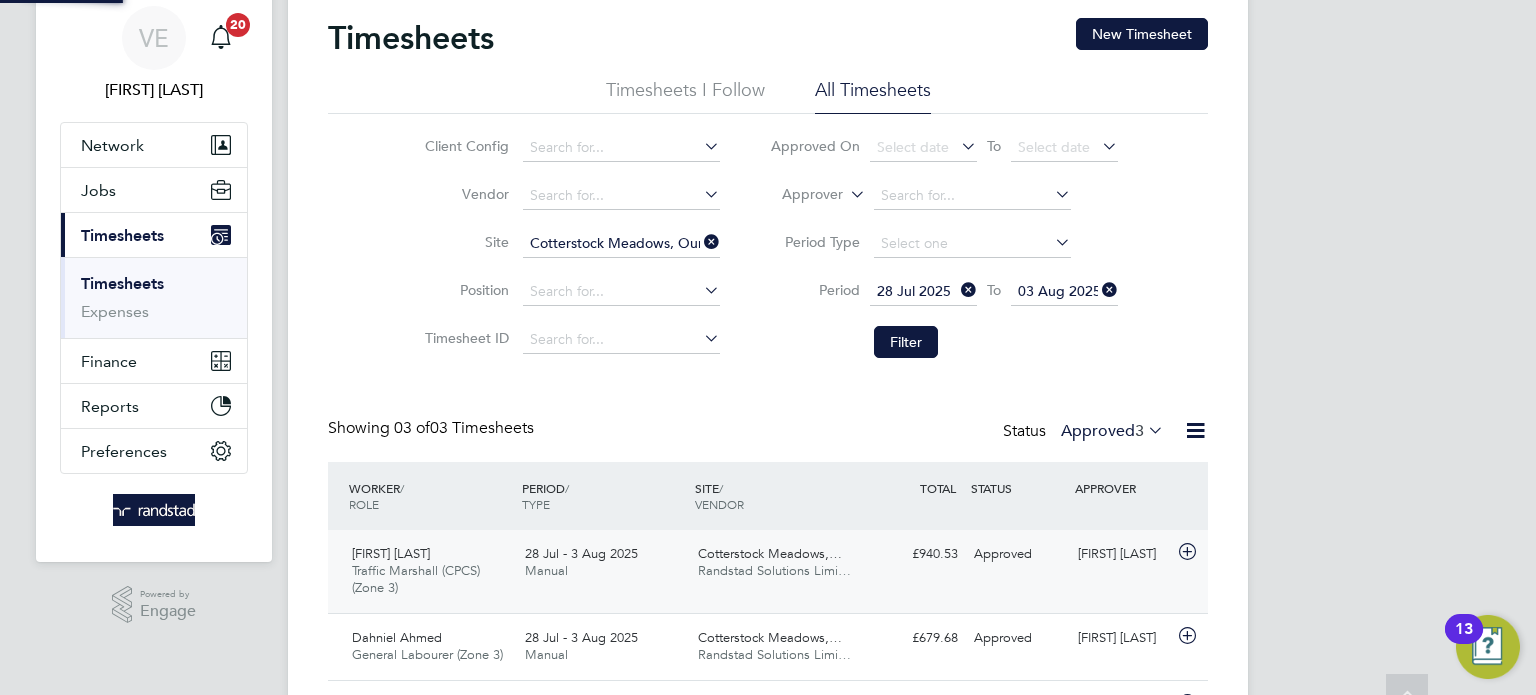 scroll, scrollTop: 176, scrollLeft: 0, axis: vertical 